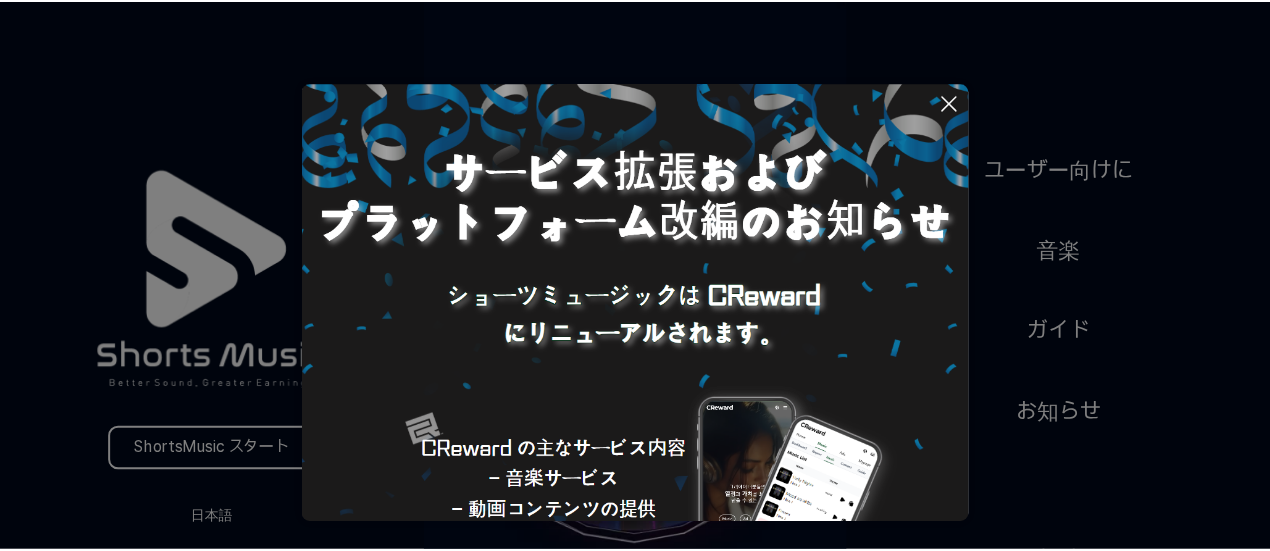 scroll, scrollTop: 0, scrollLeft: 0, axis: both 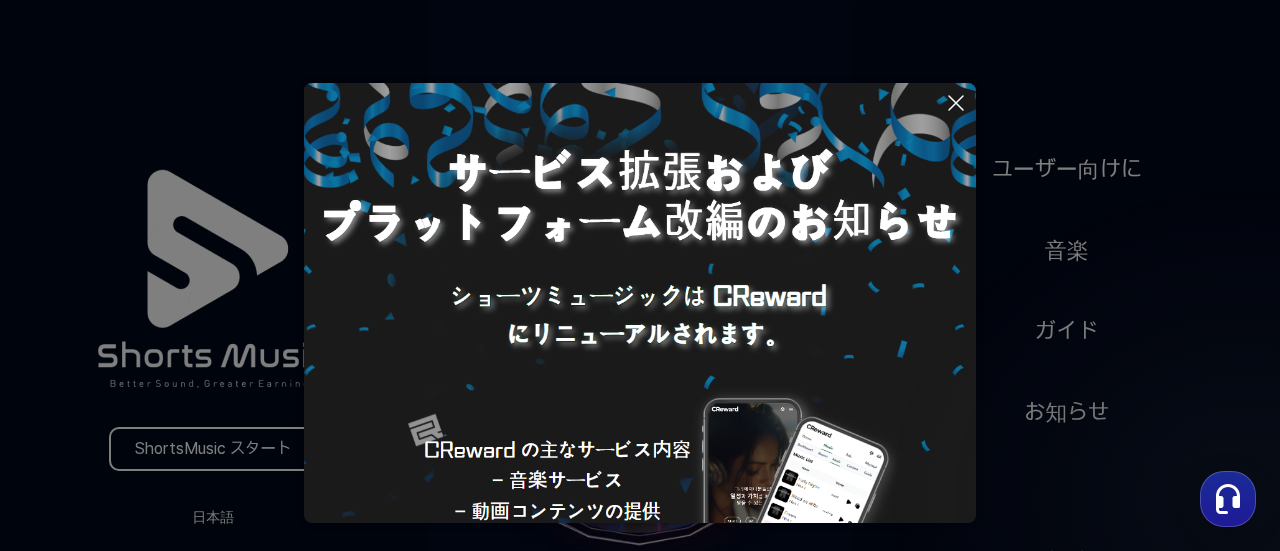click 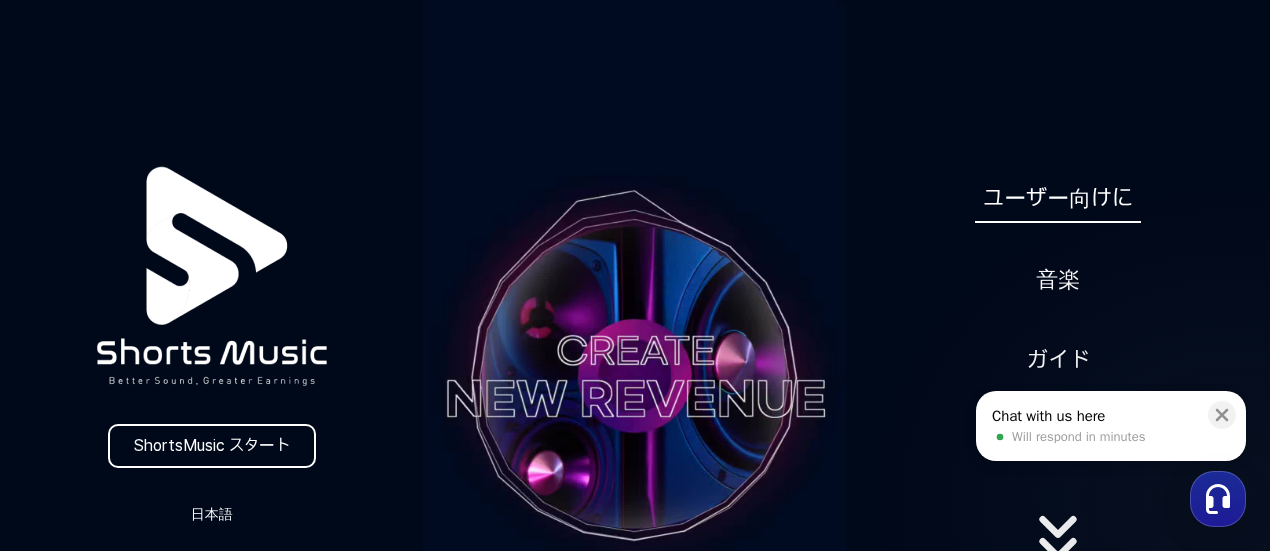 scroll, scrollTop: 100, scrollLeft: 0, axis: vertical 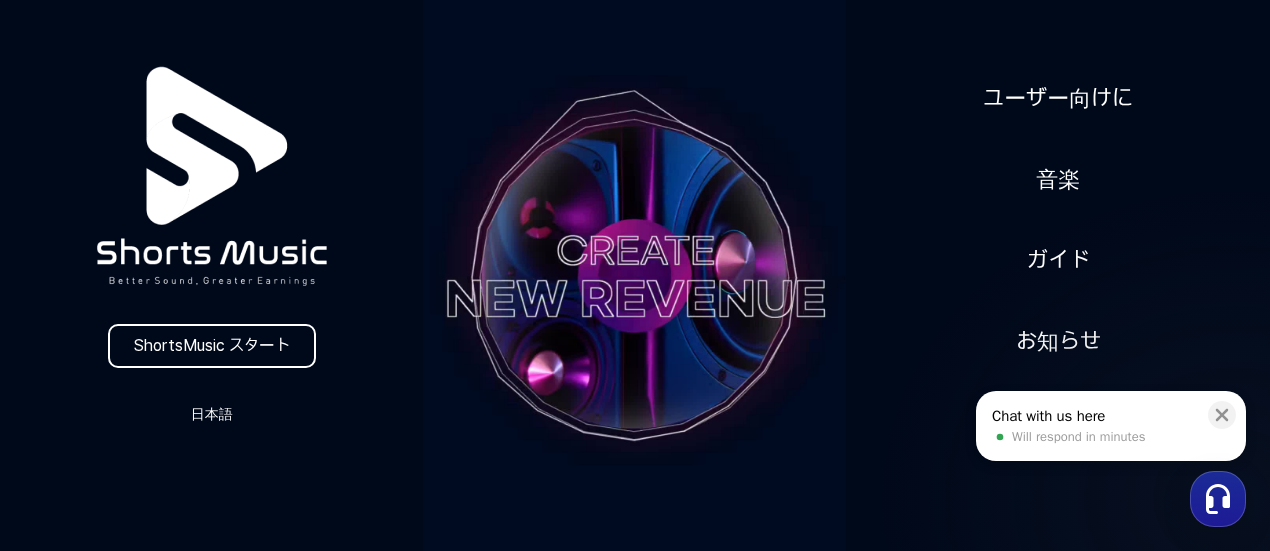 drag, startPoint x: 204, startPoint y: 416, endPoint x: 120, endPoint y: 458, distance: 93.914856 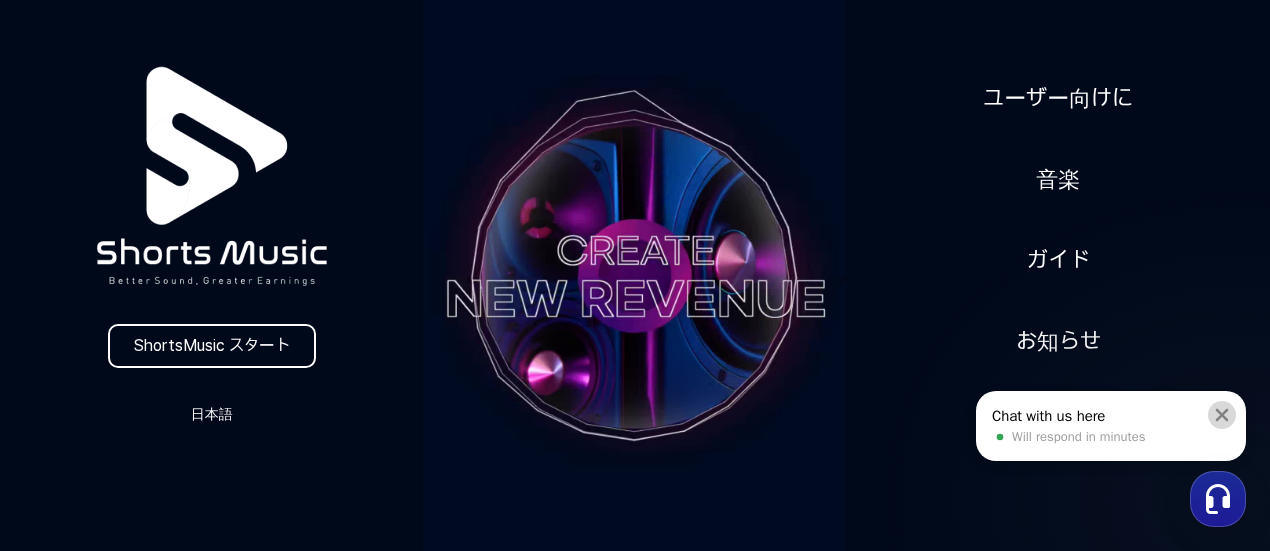 click 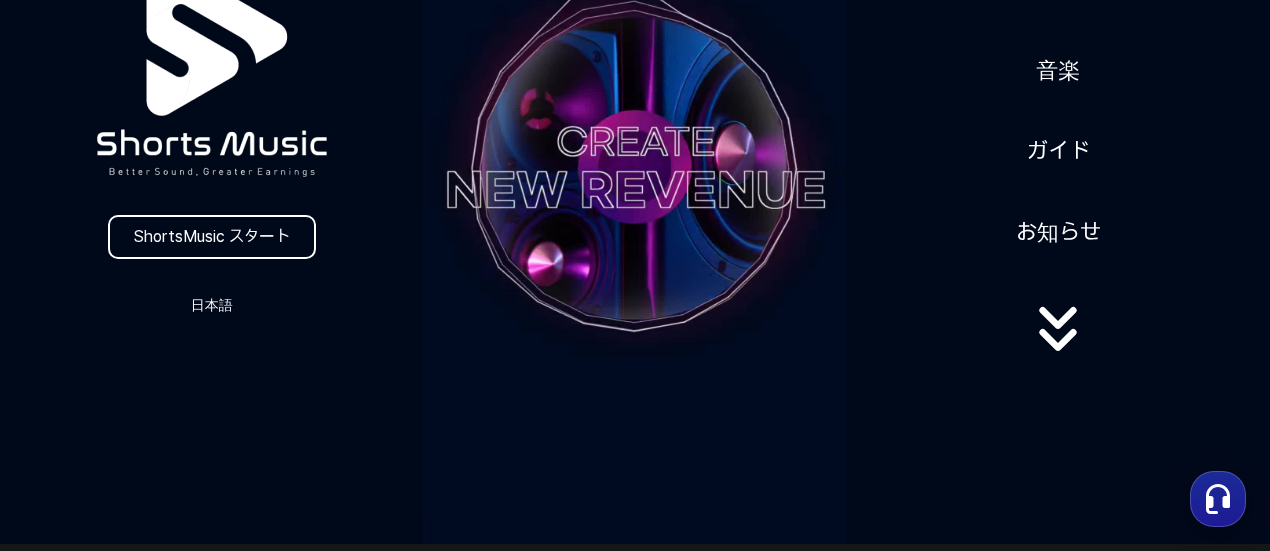 scroll, scrollTop: 0, scrollLeft: 0, axis: both 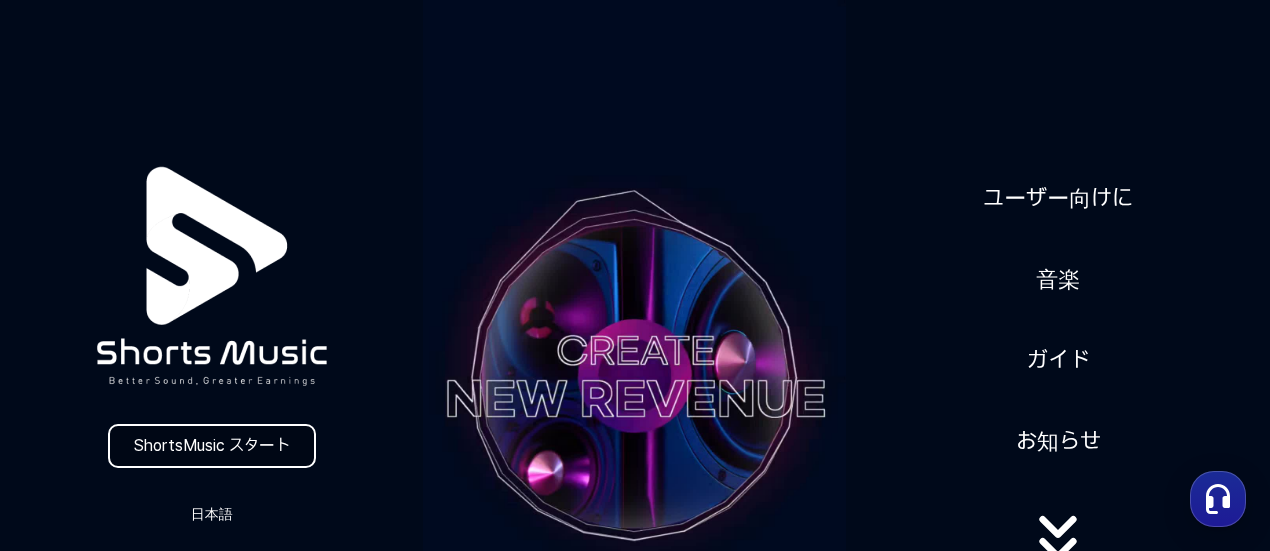 click on "ShortsMusic スタート" at bounding box center (212, 446) 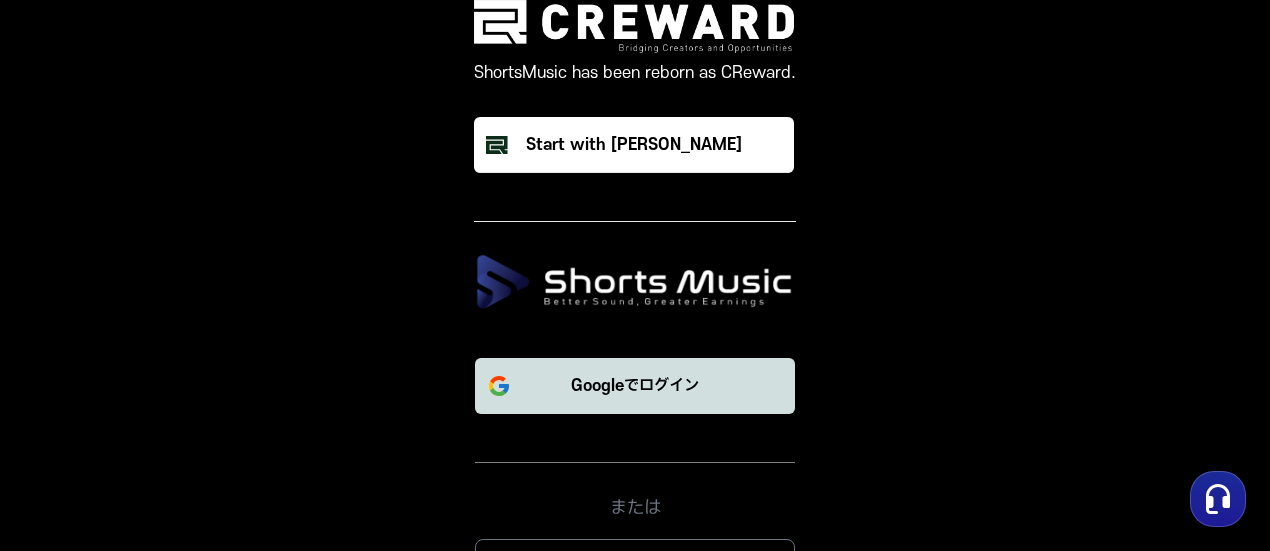click on "Googleでログイン" at bounding box center [635, 386] 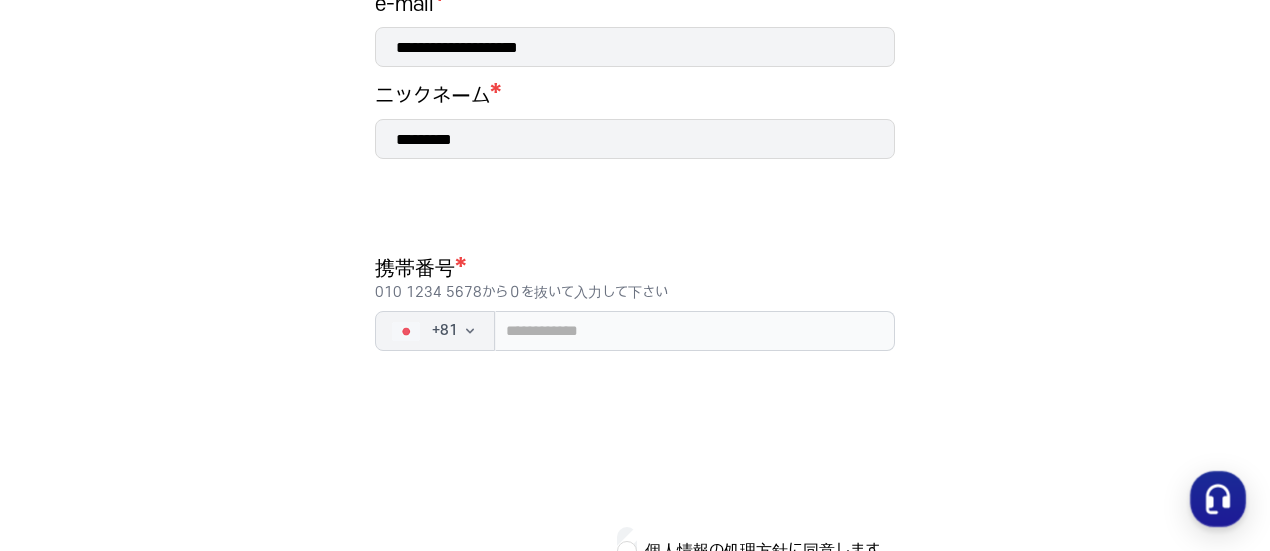 scroll, scrollTop: 400, scrollLeft: 0, axis: vertical 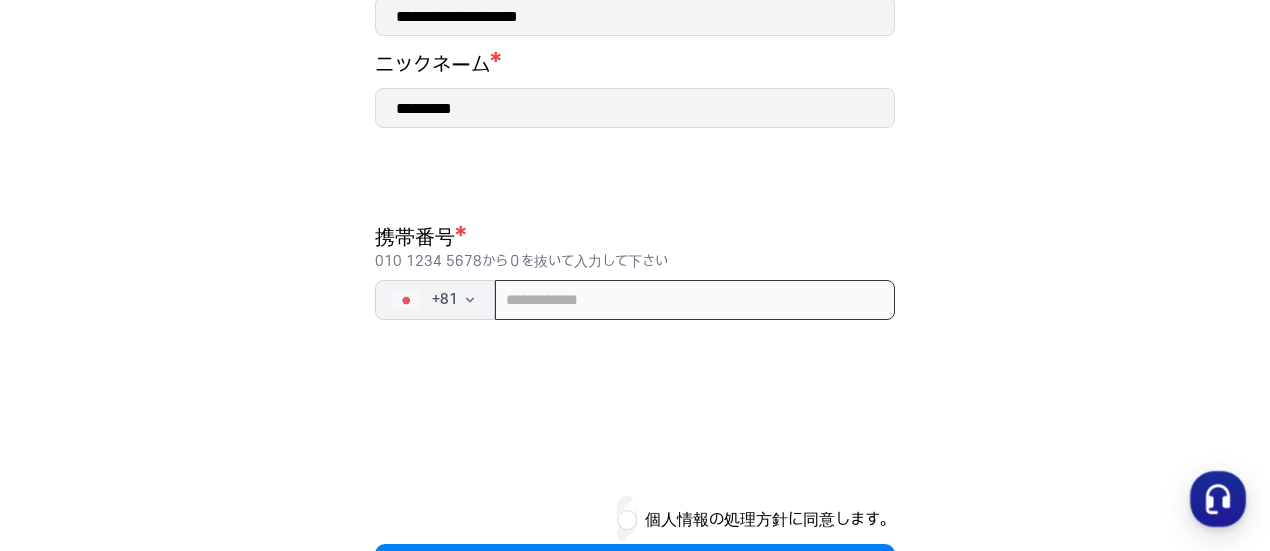 click at bounding box center [695, 300] 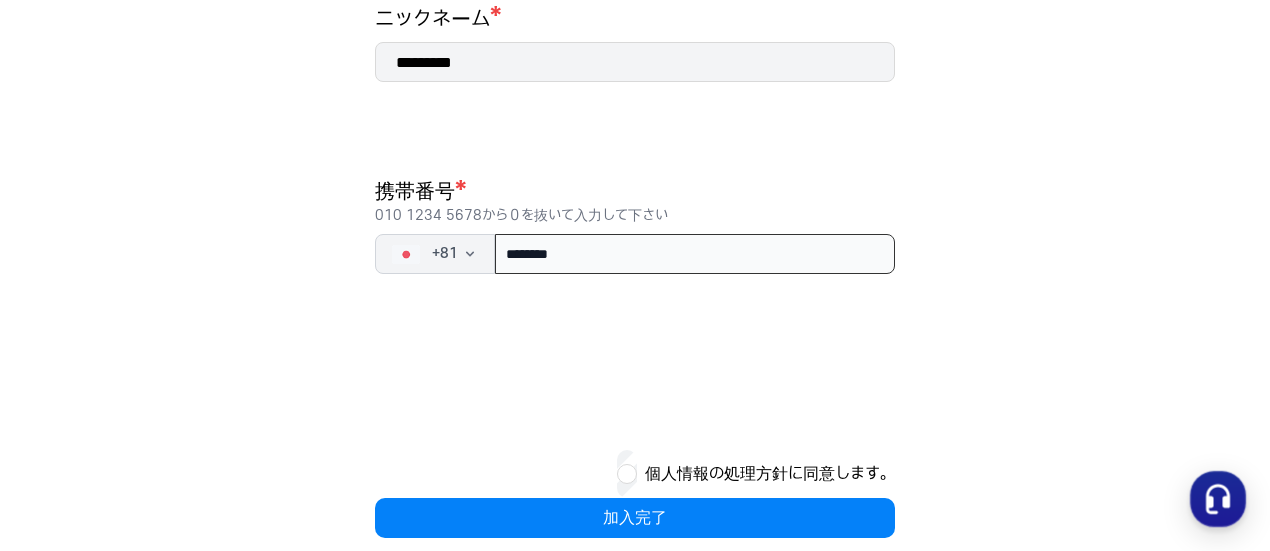 scroll, scrollTop: 472, scrollLeft: 0, axis: vertical 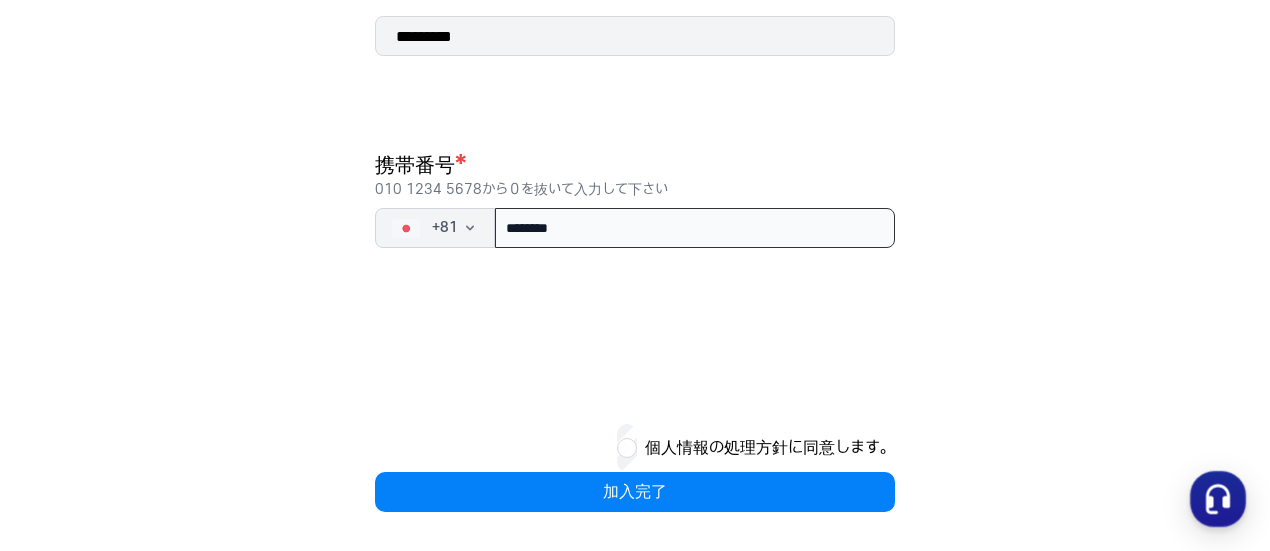 type on "********" 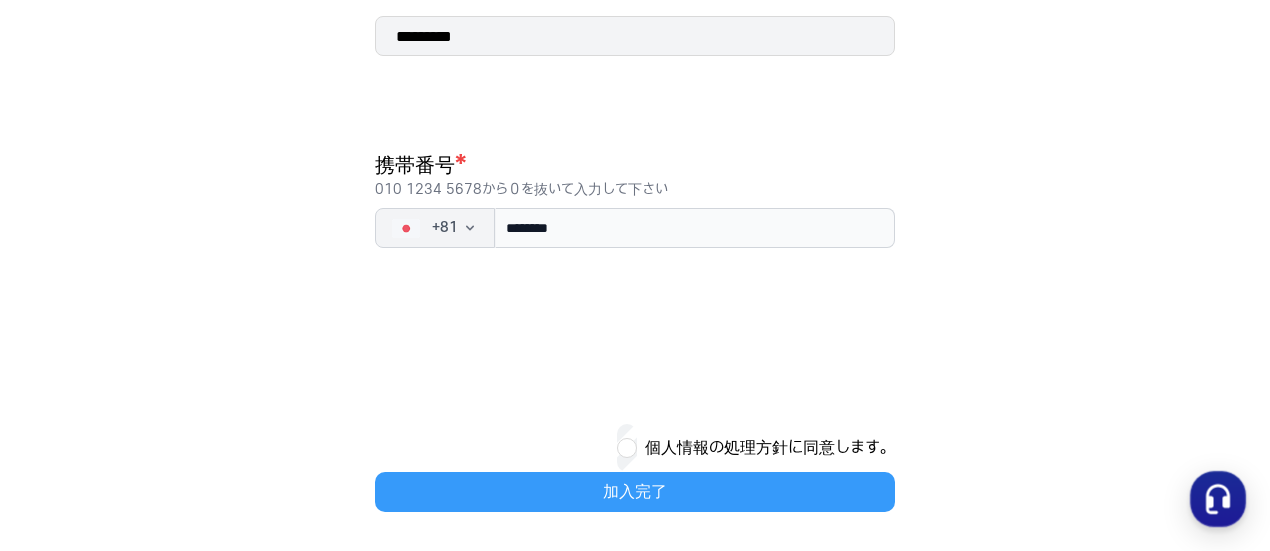 click on "加入完了" at bounding box center [635, 492] 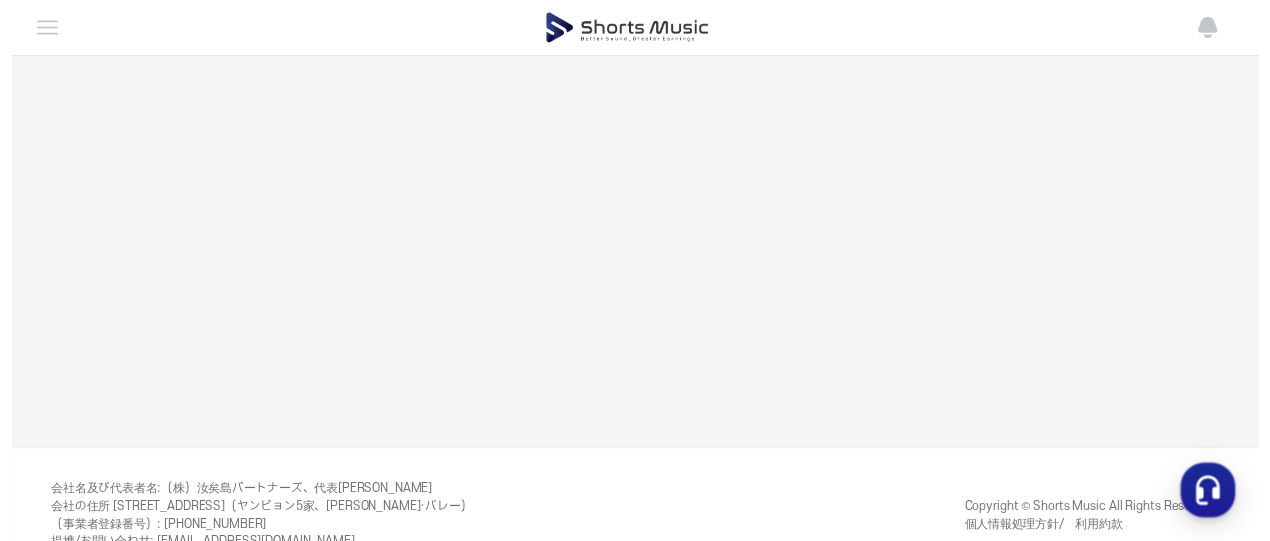 scroll, scrollTop: 0, scrollLeft: 0, axis: both 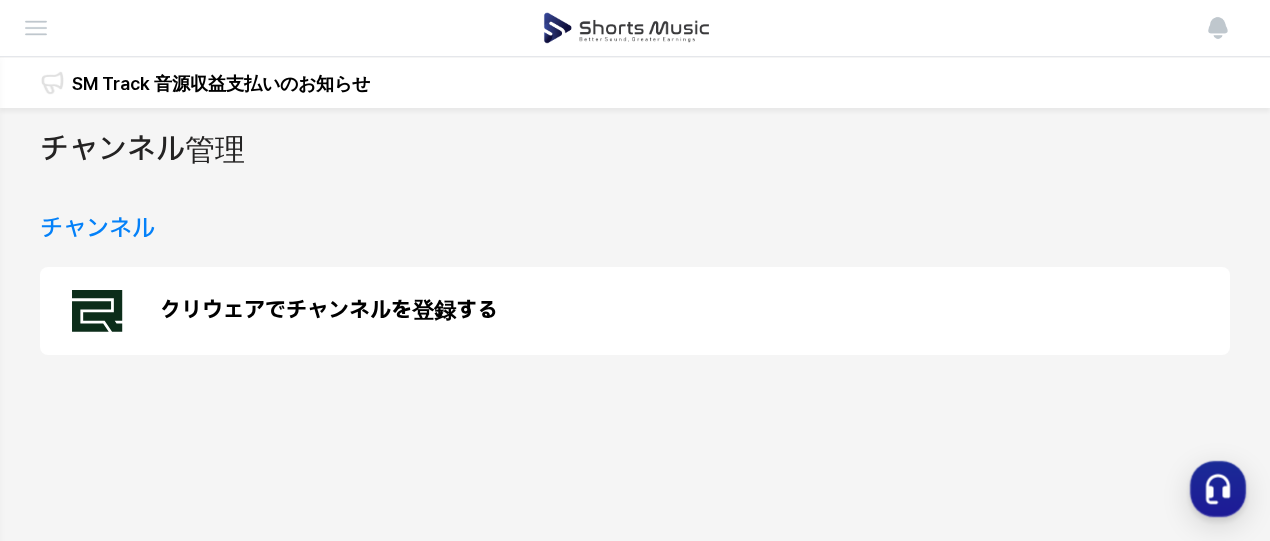 click on "ダッシュボード" at bounding box center [0, 0] 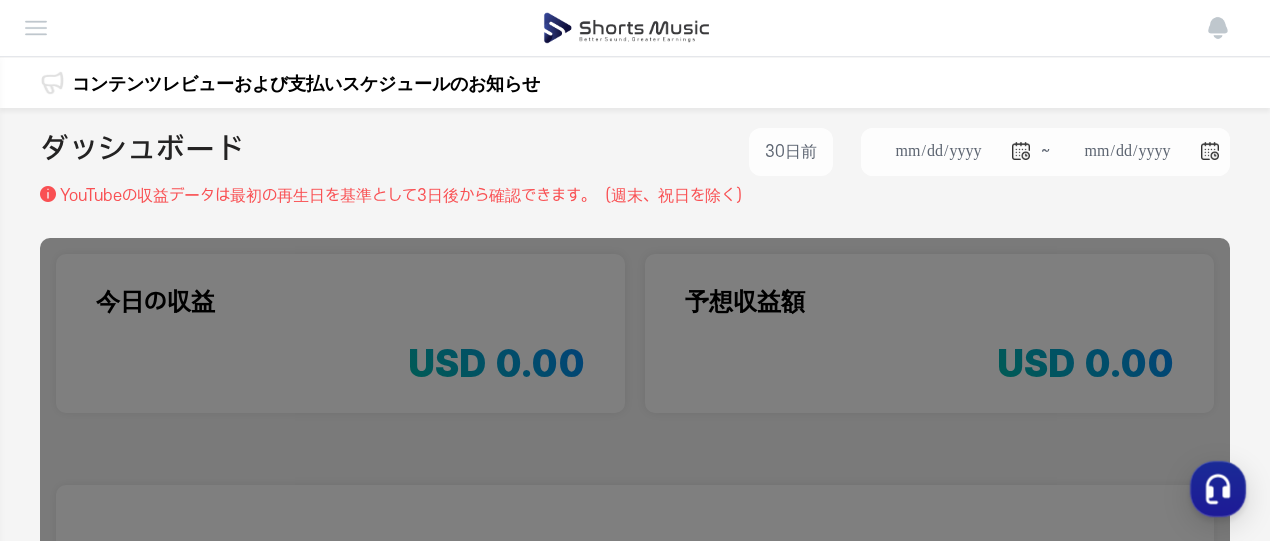 click on "チャンネル管理" at bounding box center (0, 0) 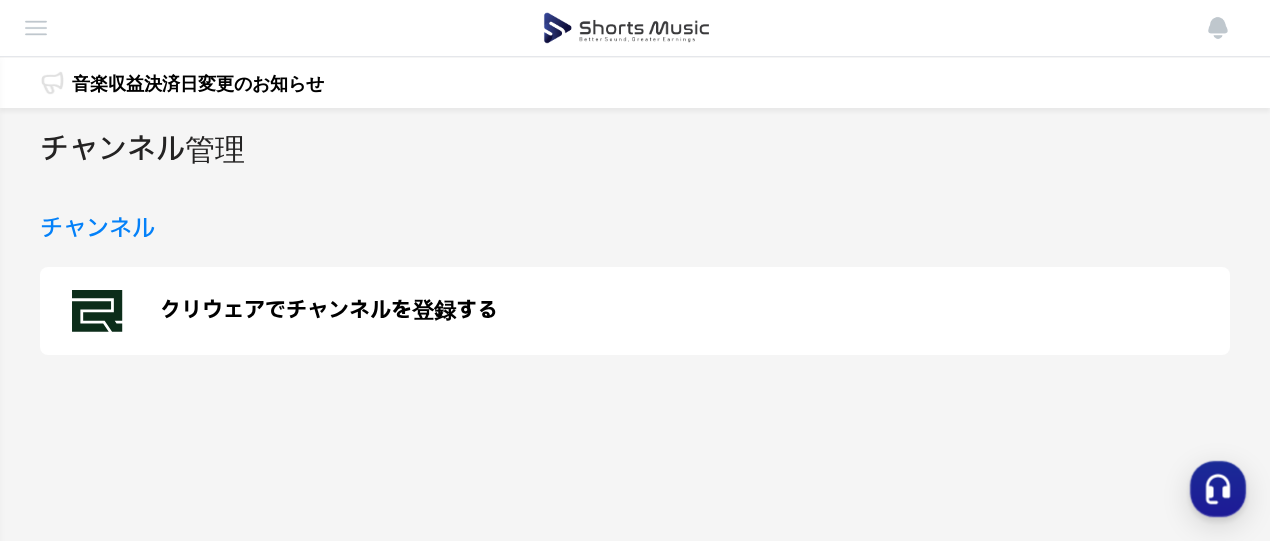 click on "クリウェアでチャンネルを登録する" at bounding box center [329, 311] 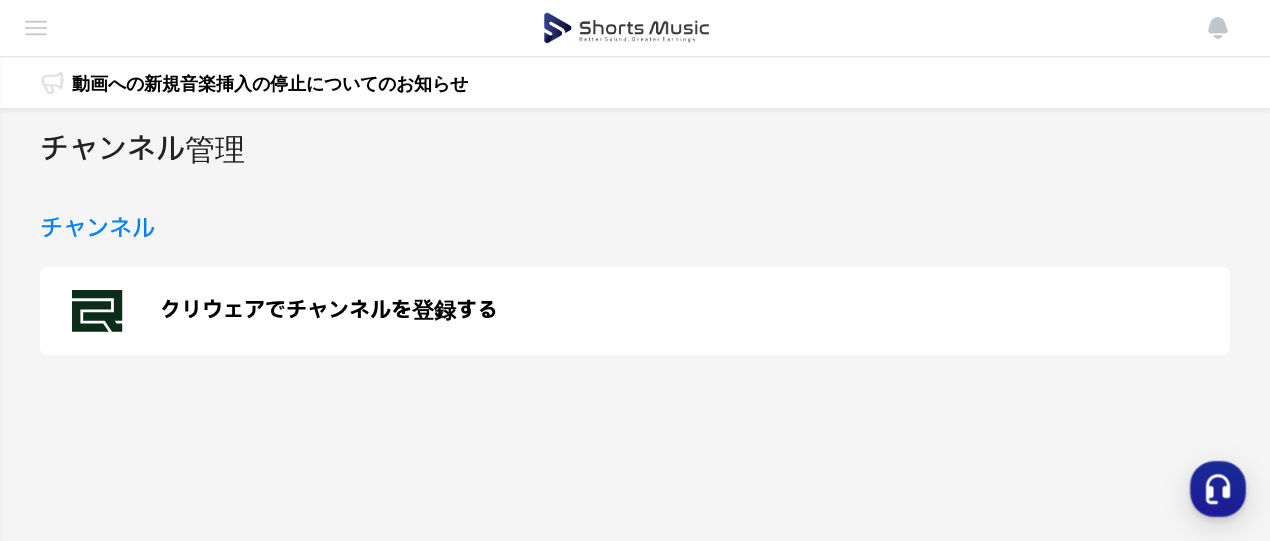 click on "チャンネル" at bounding box center [97, 229] 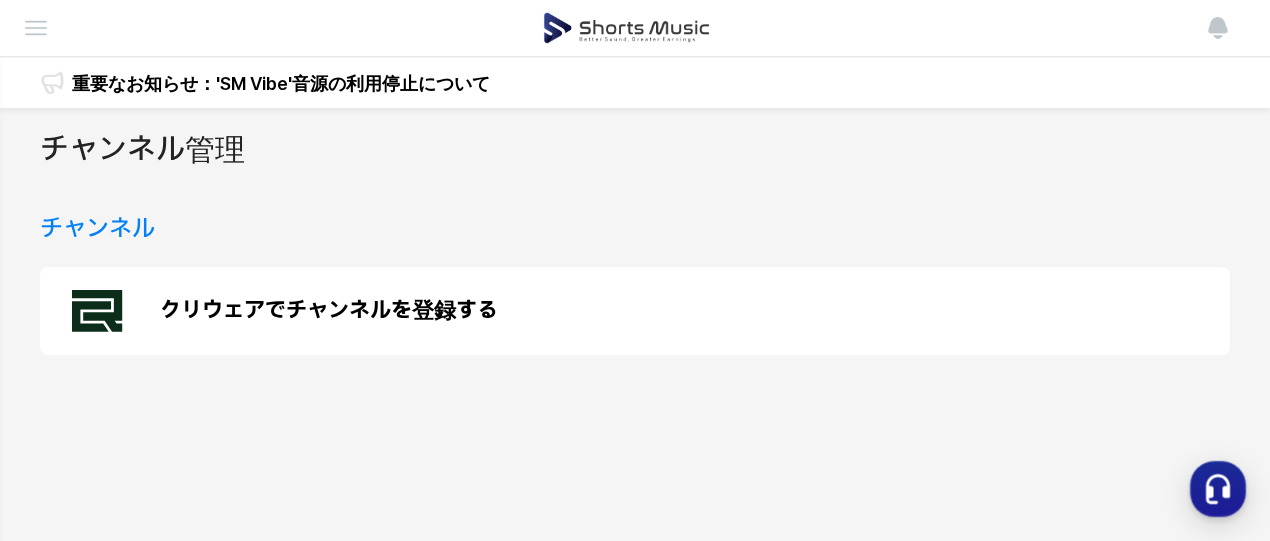click on "ダッシュボード" at bounding box center [0, 0] 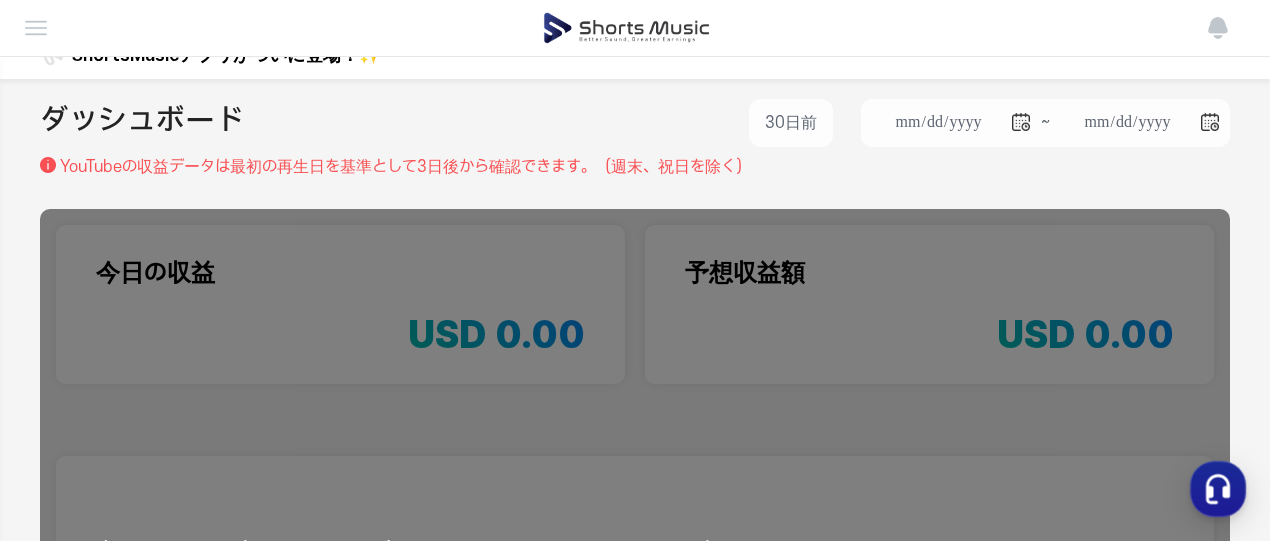 scroll, scrollTop: 0, scrollLeft: 0, axis: both 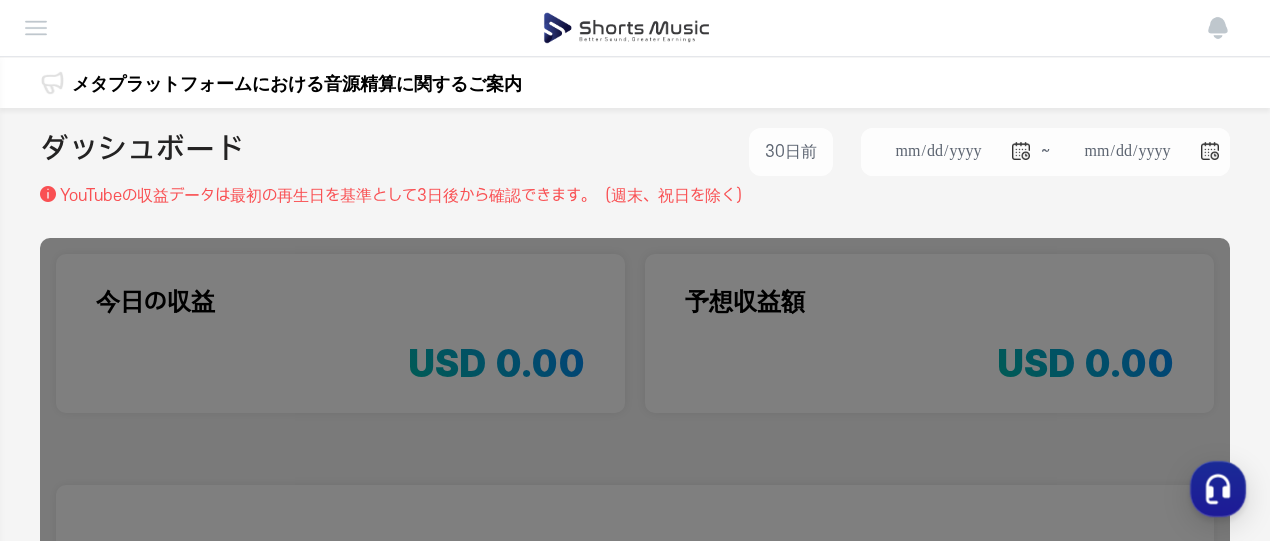 click on "チャンネル管理" at bounding box center (0, 0) 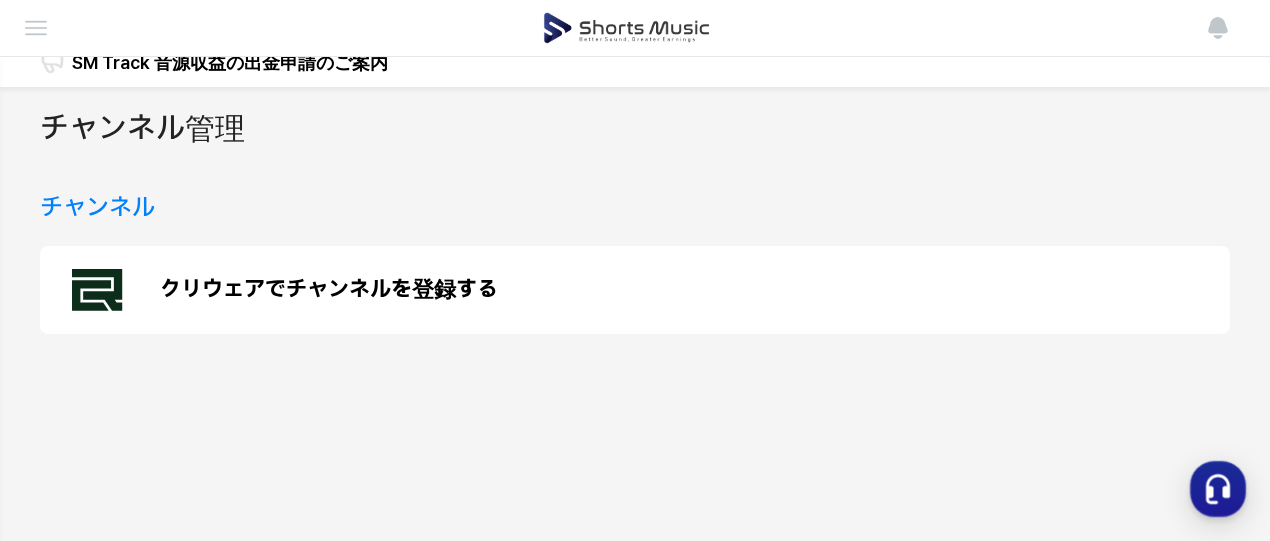 scroll, scrollTop: 0, scrollLeft: 0, axis: both 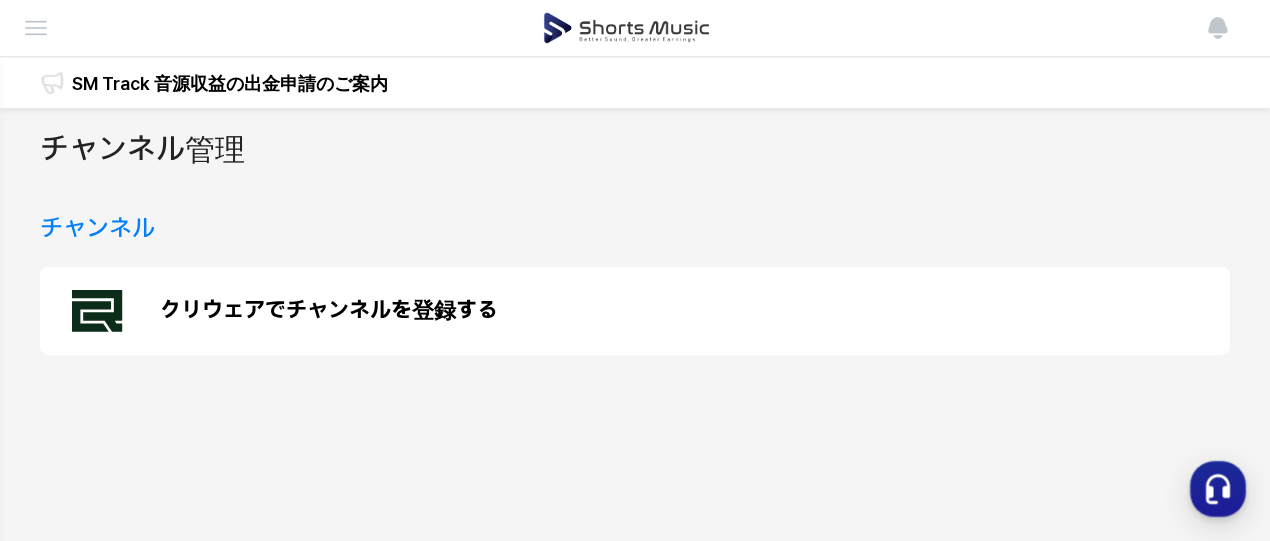 click on "チャンネル" at bounding box center [97, 229] 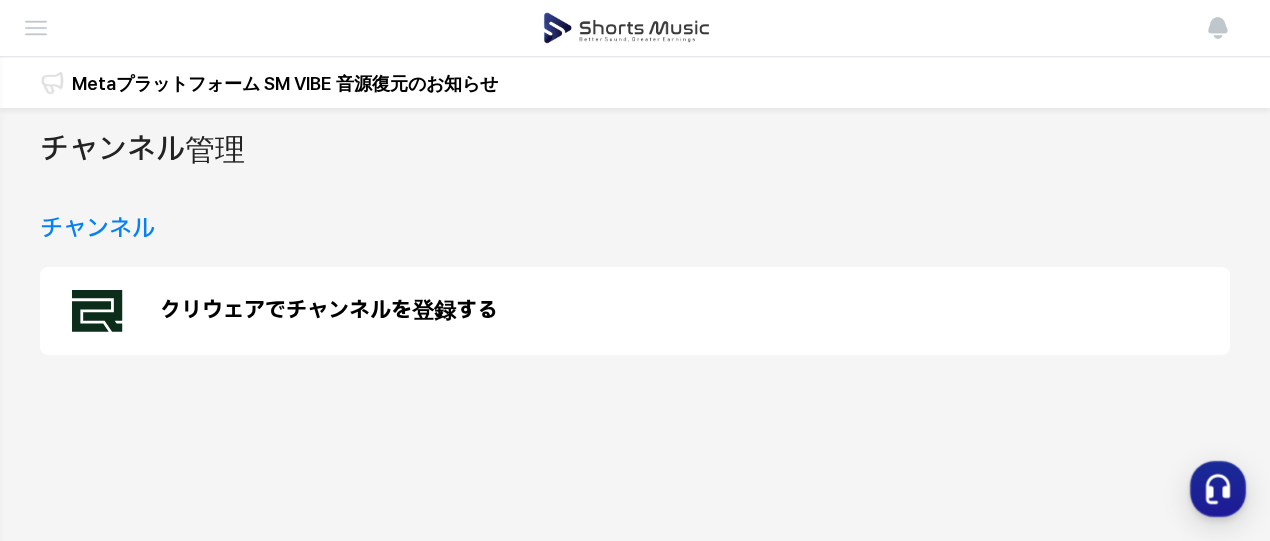 click 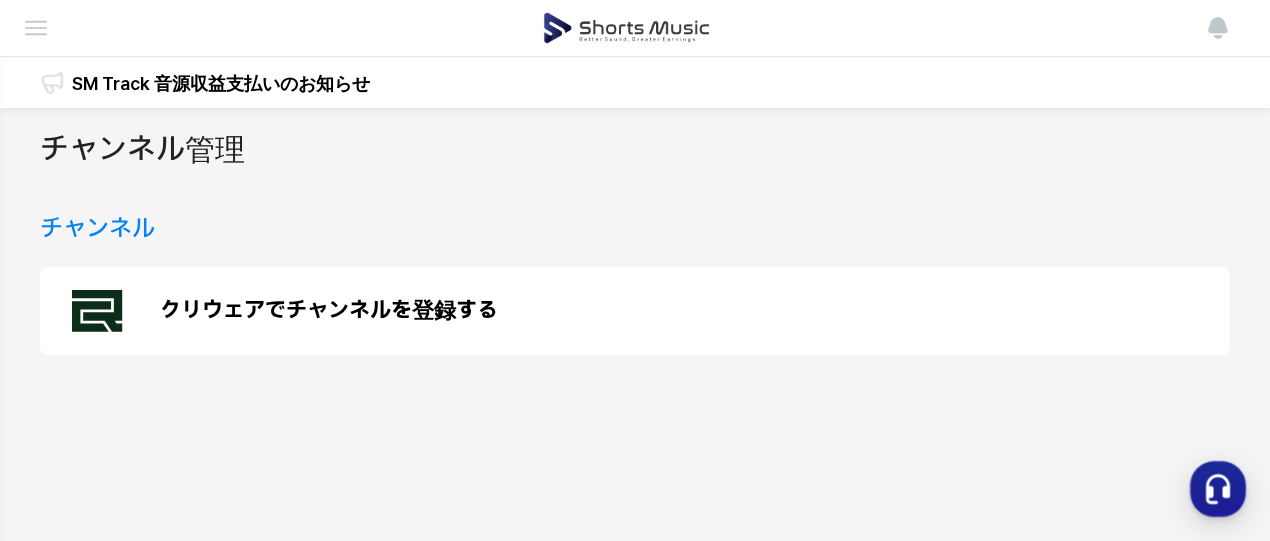 click on "ダッシュボード" at bounding box center [0, 0] 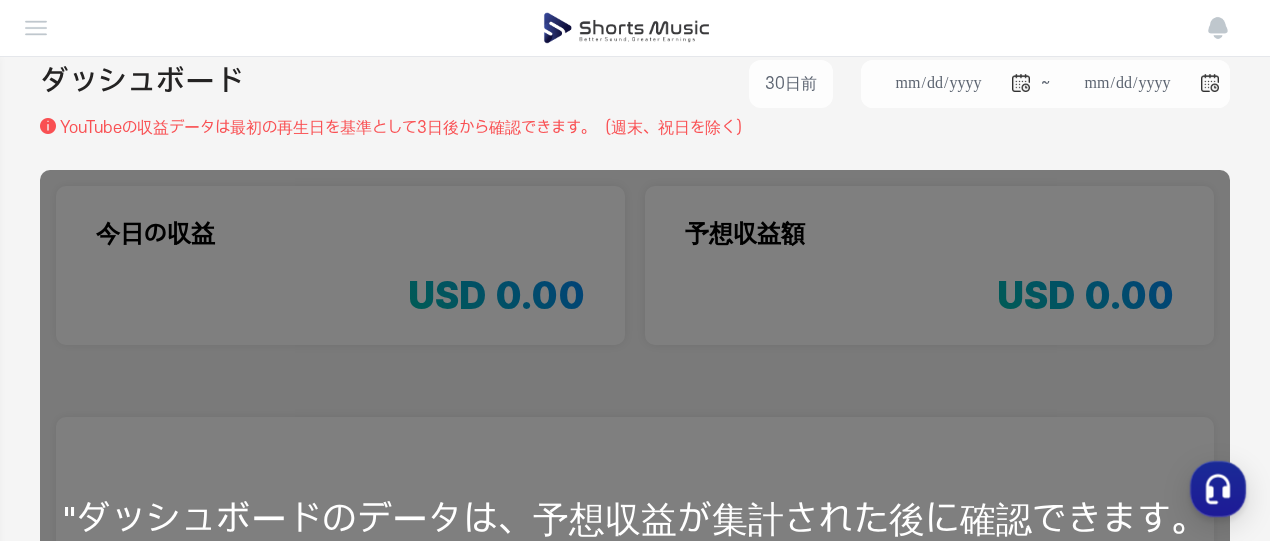 scroll, scrollTop: 0, scrollLeft: 0, axis: both 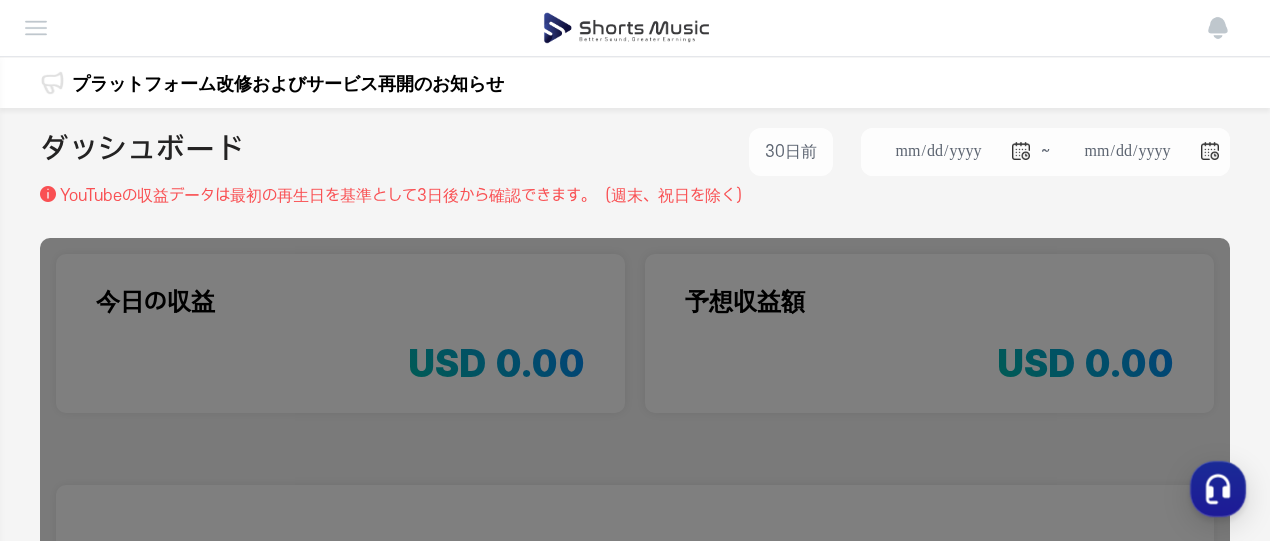click on "出金" at bounding box center [0, 0] 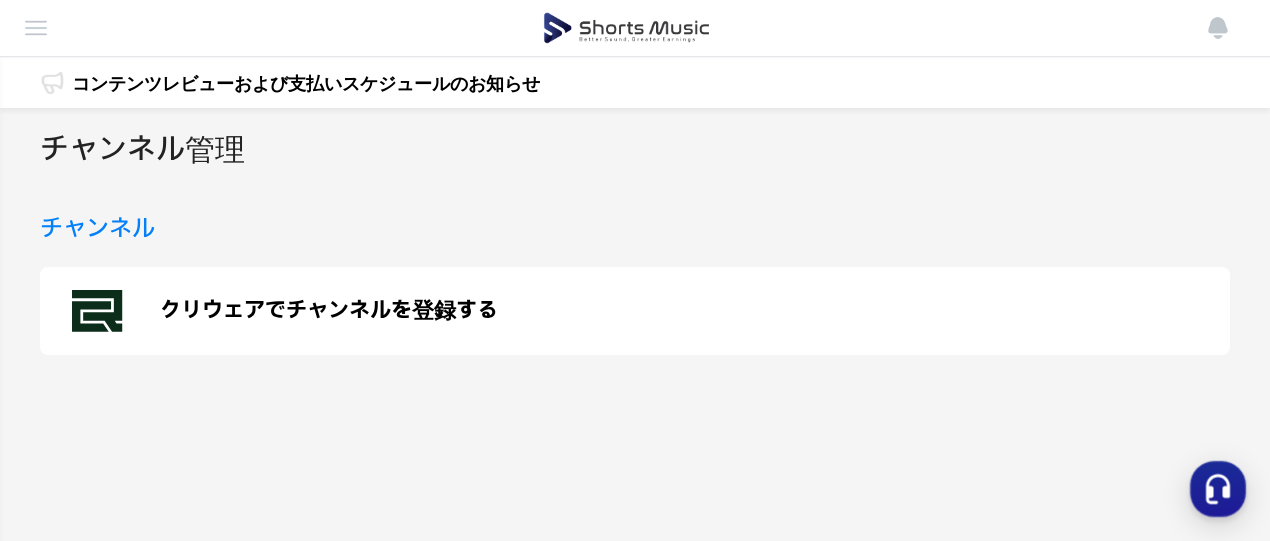 click on "実績管理" at bounding box center (0, 0) 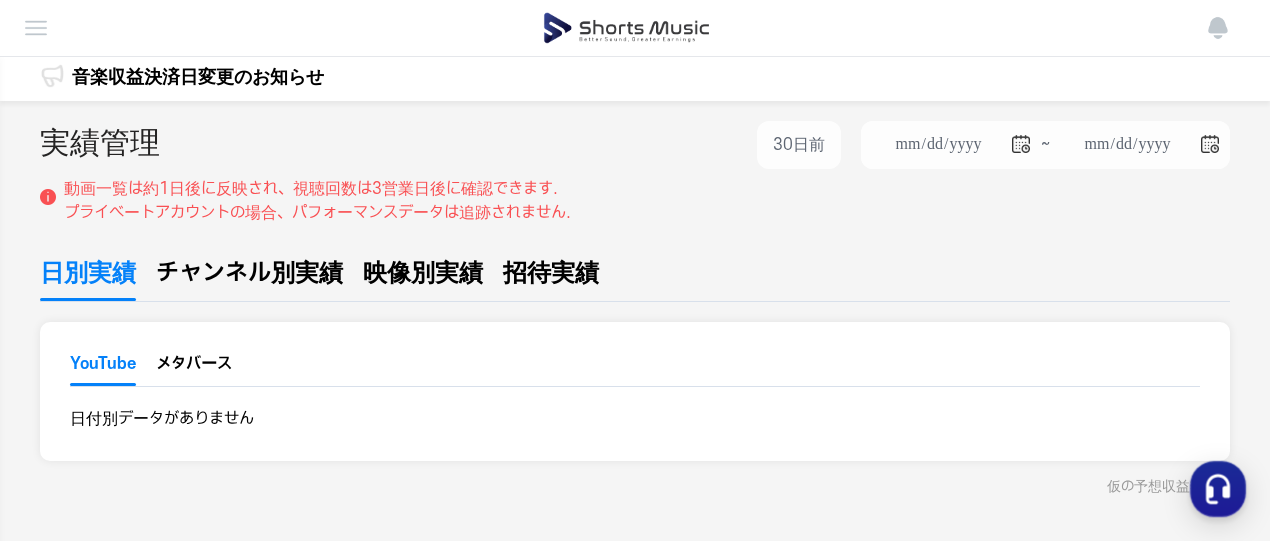 scroll, scrollTop: 0, scrollLeft: 0, axis: both 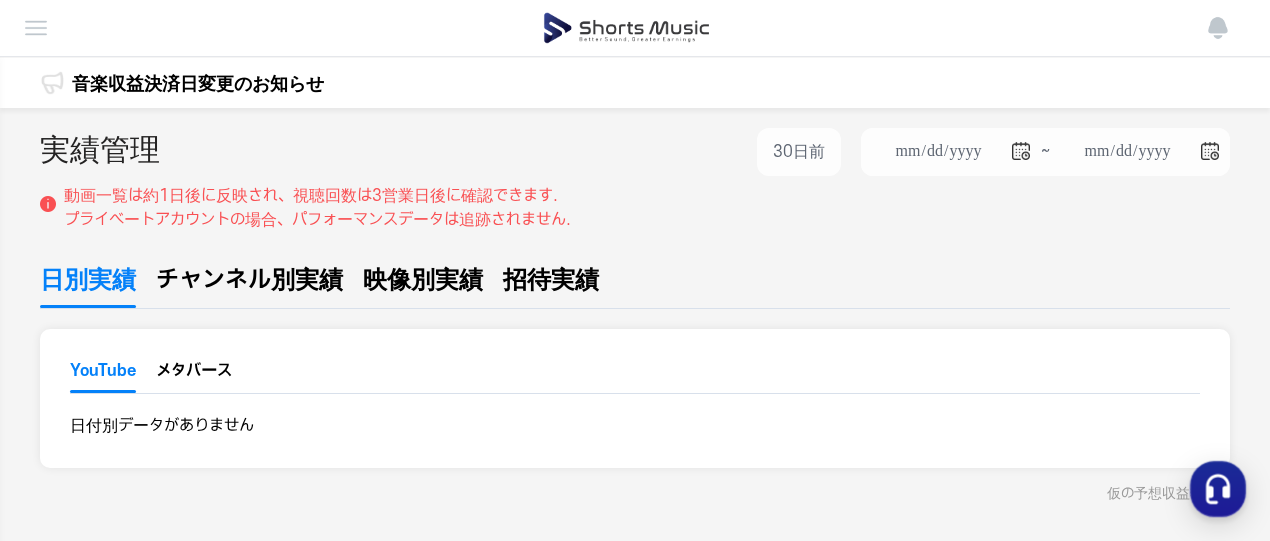 click on "お知らせ" at bounding box center (0, 0) 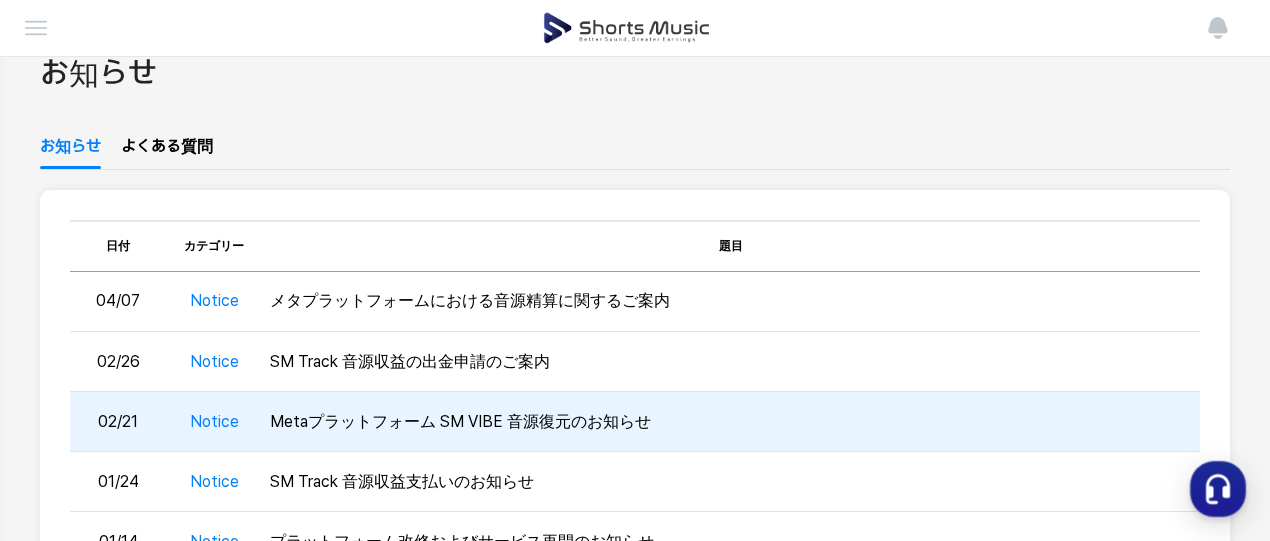 scroll, scrollTop: 0, scrollLeft: 0, axis: both 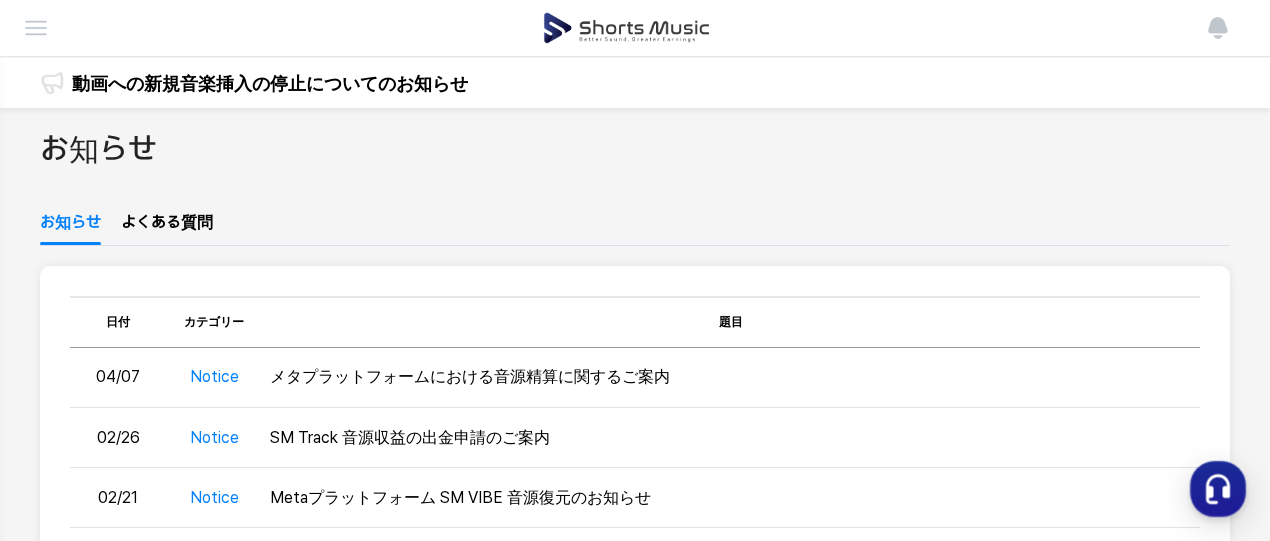 click on "実績管理" at bounding box center [0, 0] 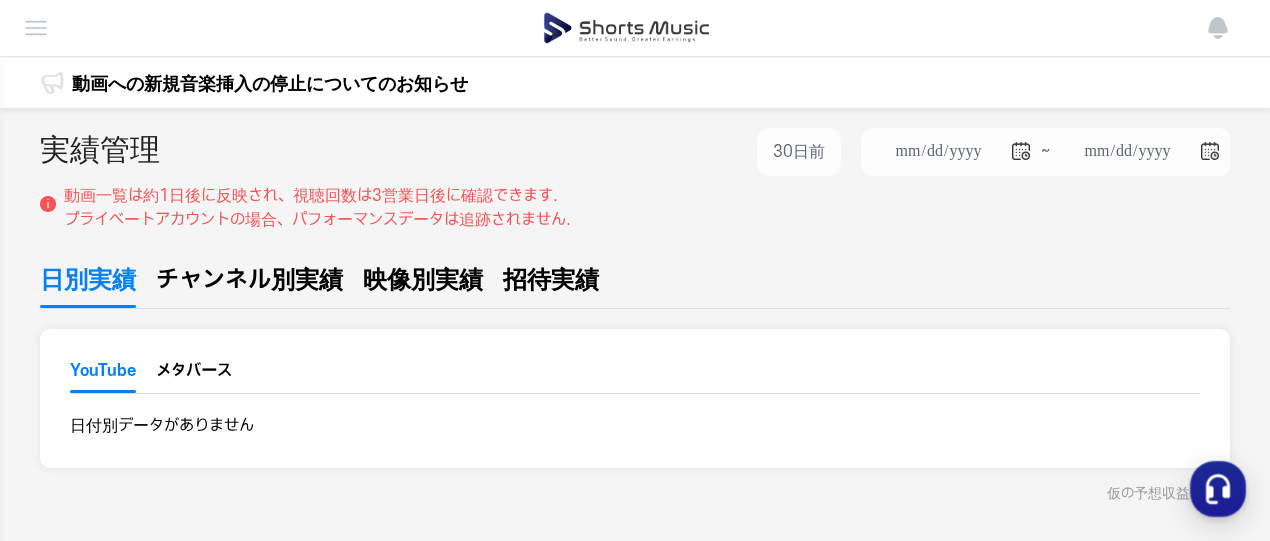 click on "ダッシュボード" at bounding box center (0, 0) 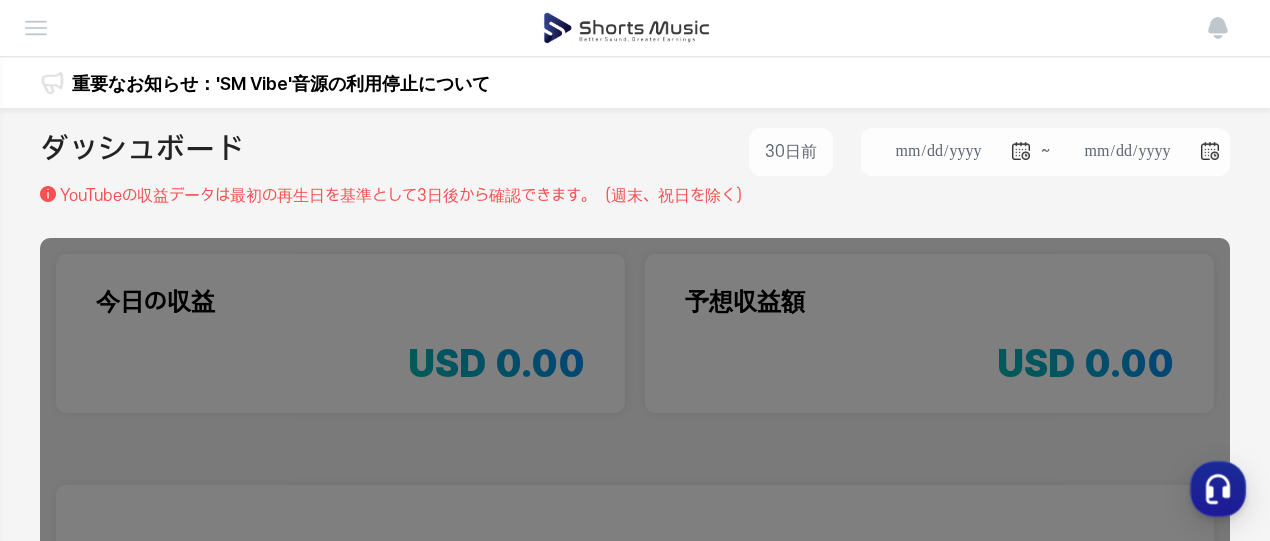 click on "チャンネル管理" at bounding box center [0, 0] 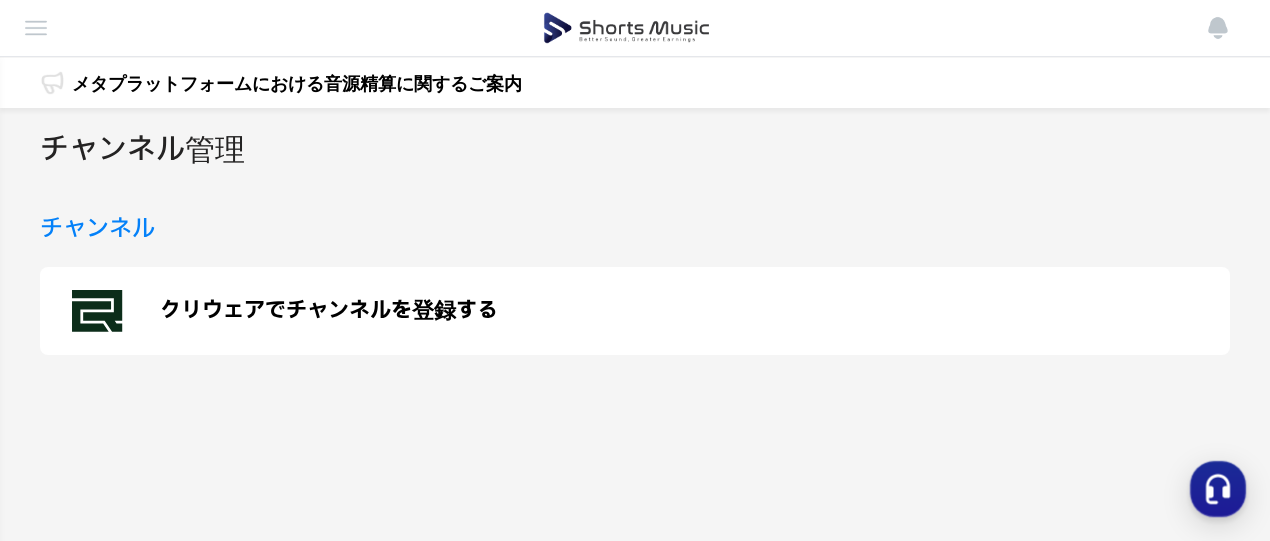 click on "チャンネル" at bounding box center (97, 229) 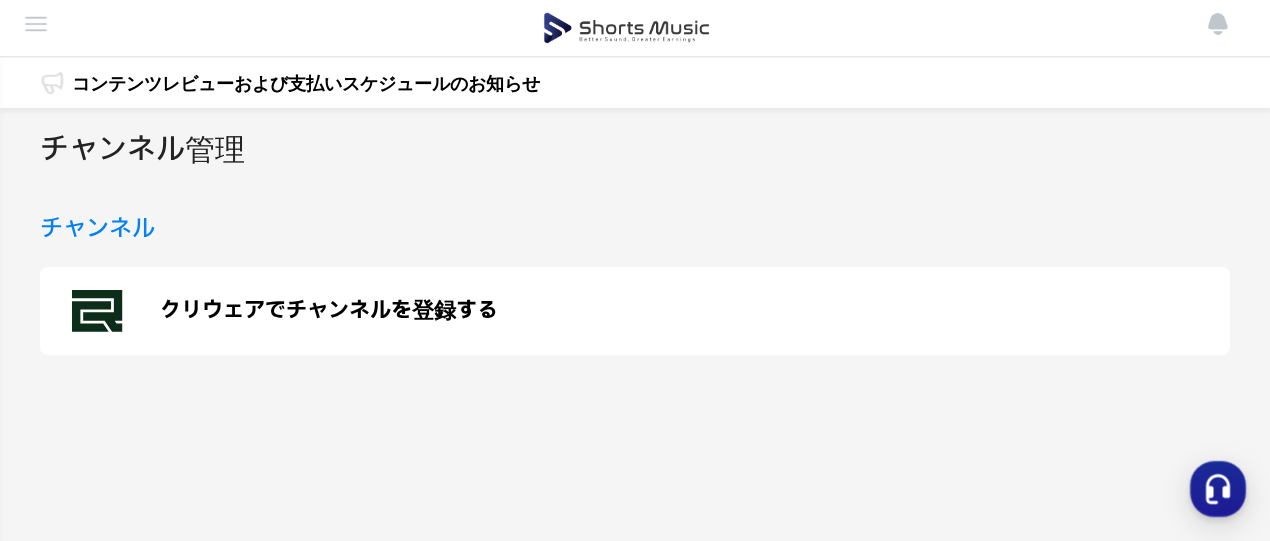 click on "お知らせ" at bounding box center [0, 0] 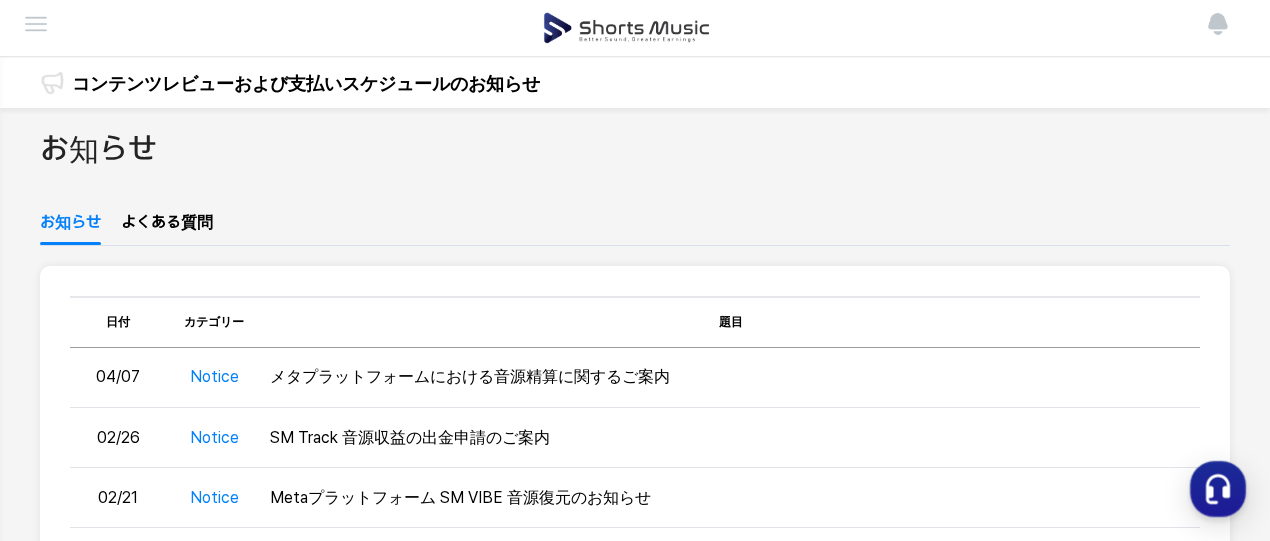 click on "出金" at bounding box center [0, 0] 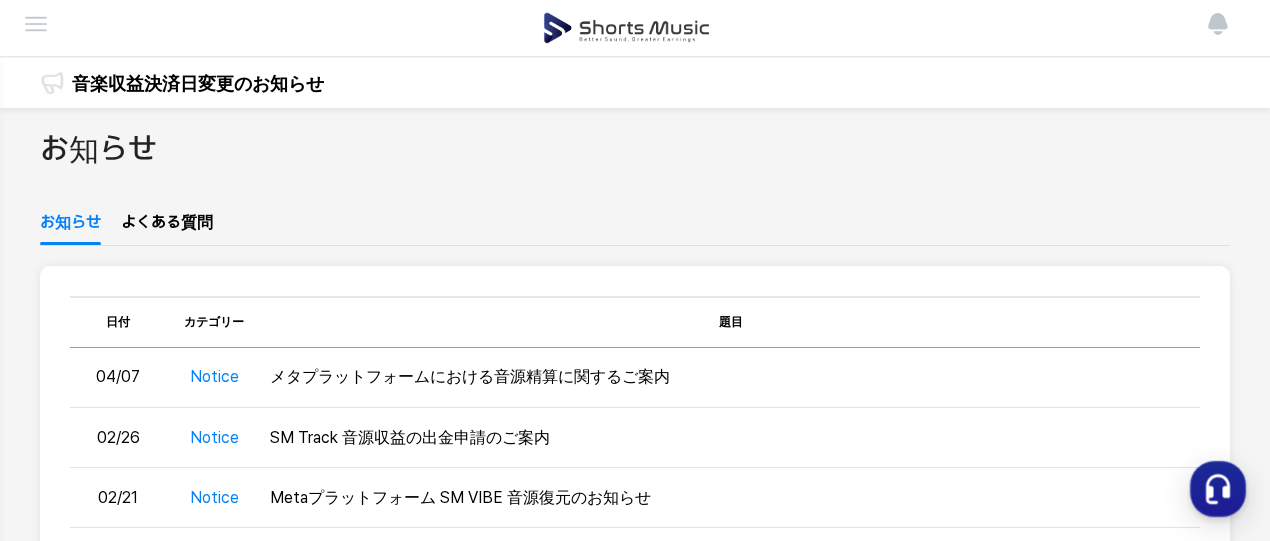 click on "ダッシュボード   実績管理   チャンネル管理   出金   お知らせ" at bounding box center (635, 28) 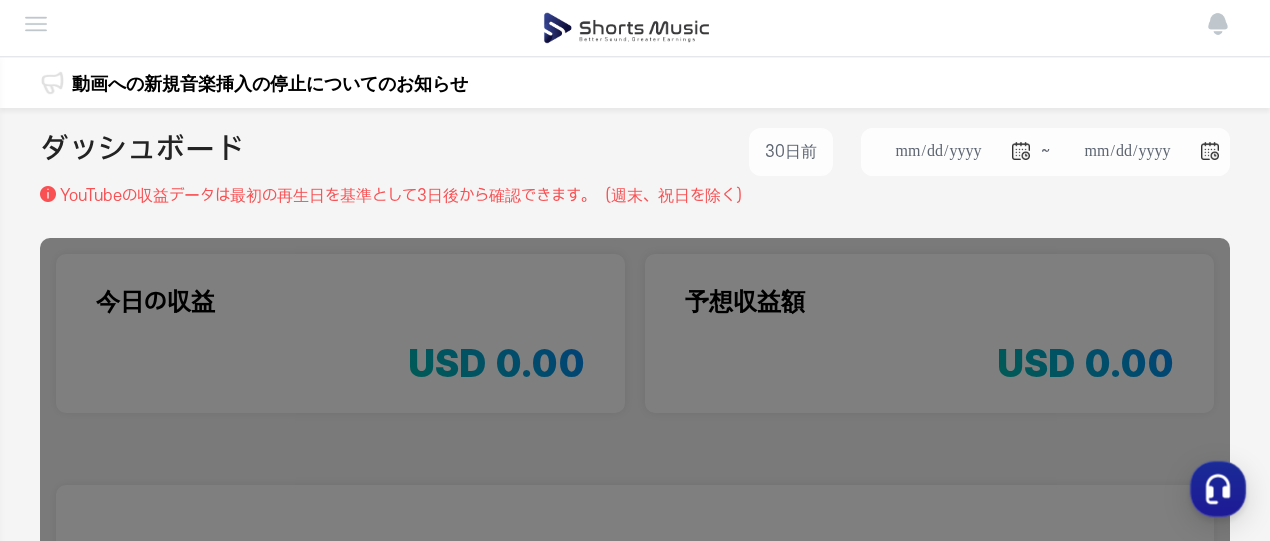 click at bounding box center [0, 0] 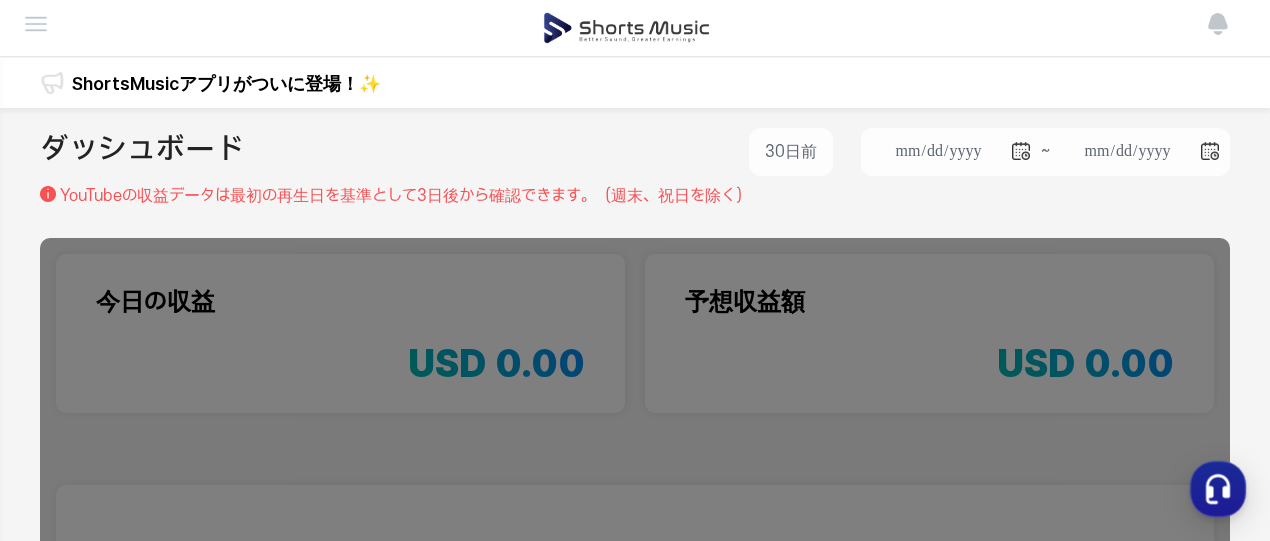 click on "マイページ" at bounding box center [0, 0] 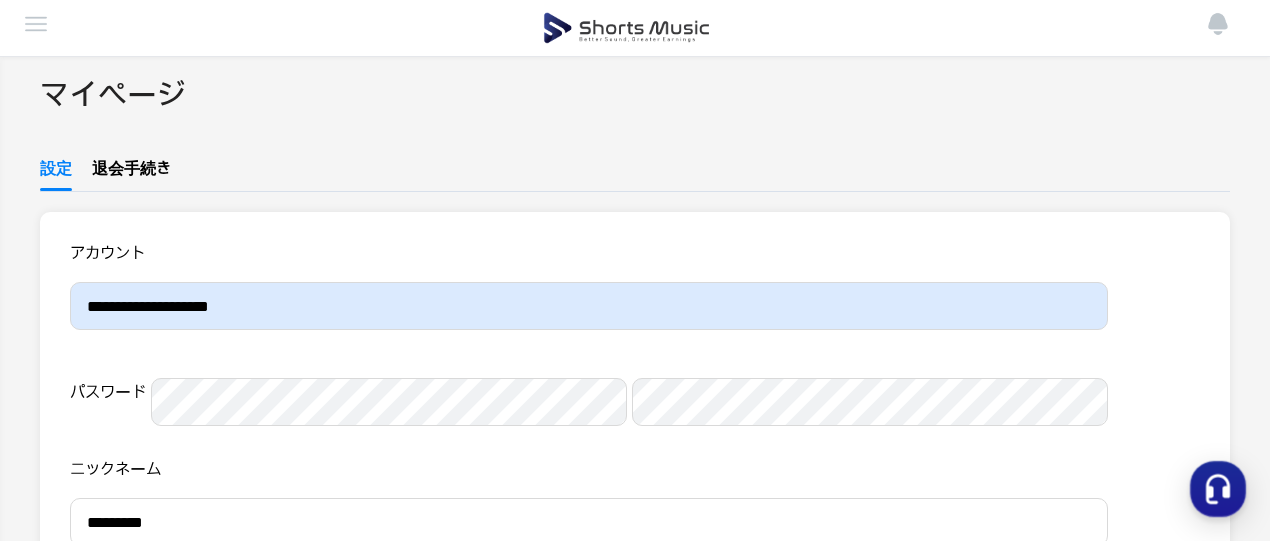 scroll, scrollTop: 0, scrollLeft: 0, axis: both 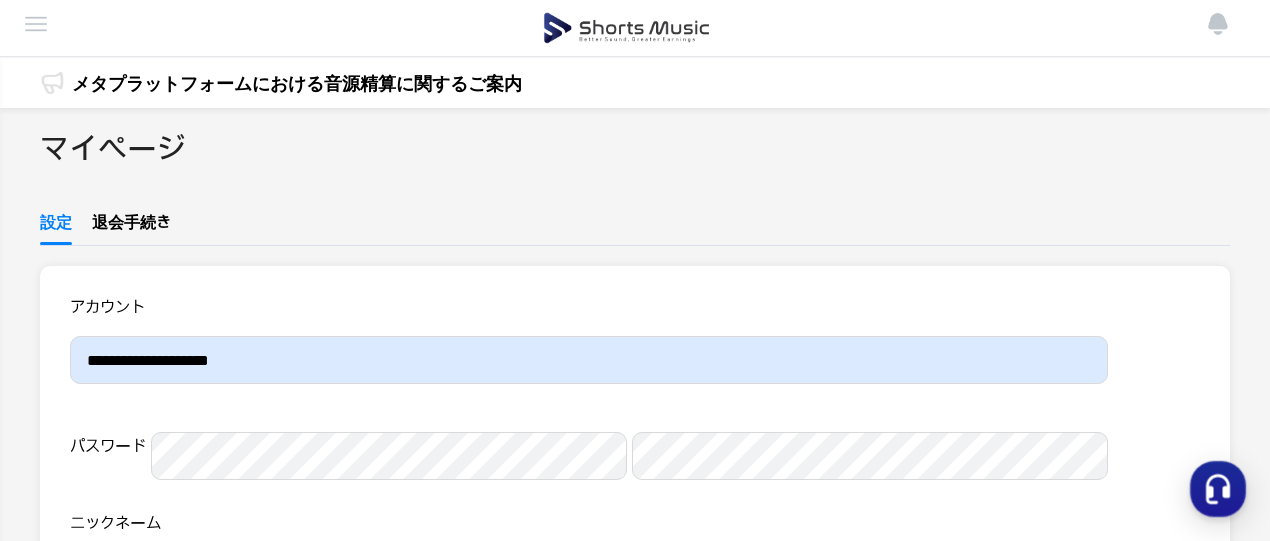 click at bounding box center (0, 0) 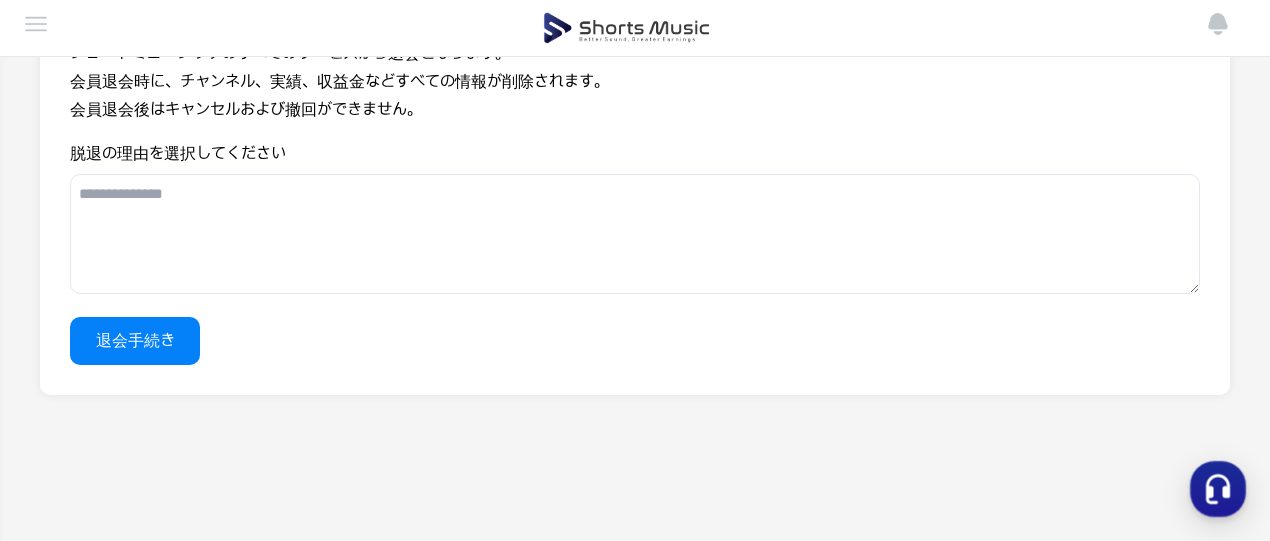scroll, scrollTop: 300, scrollLeft: 0, axis: vertical 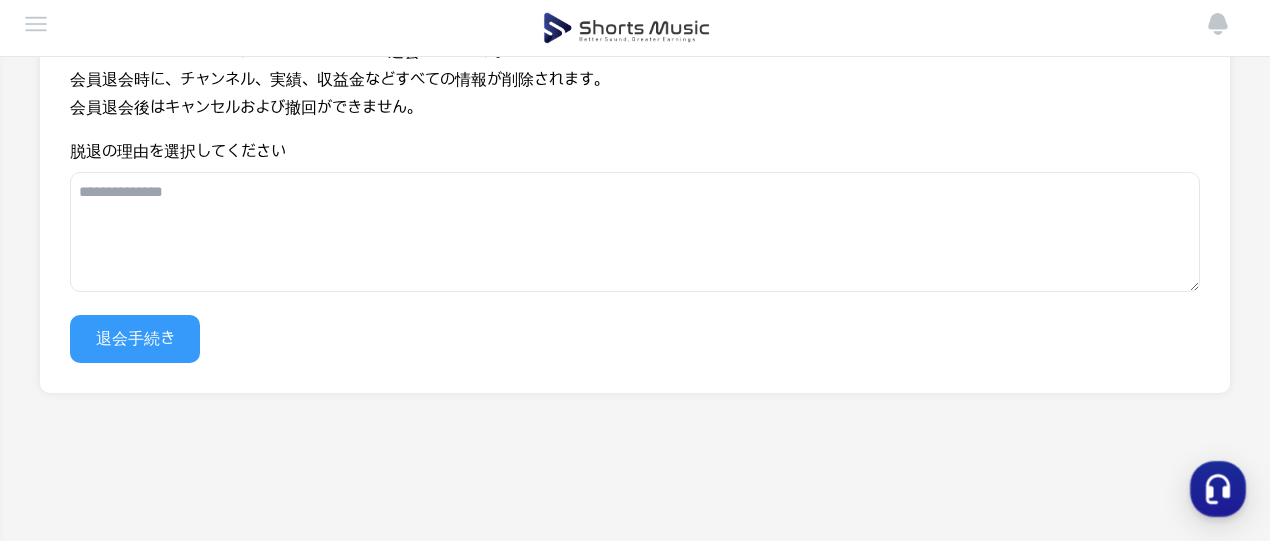 click on "退会手続き" at bounding box center [135, 339] 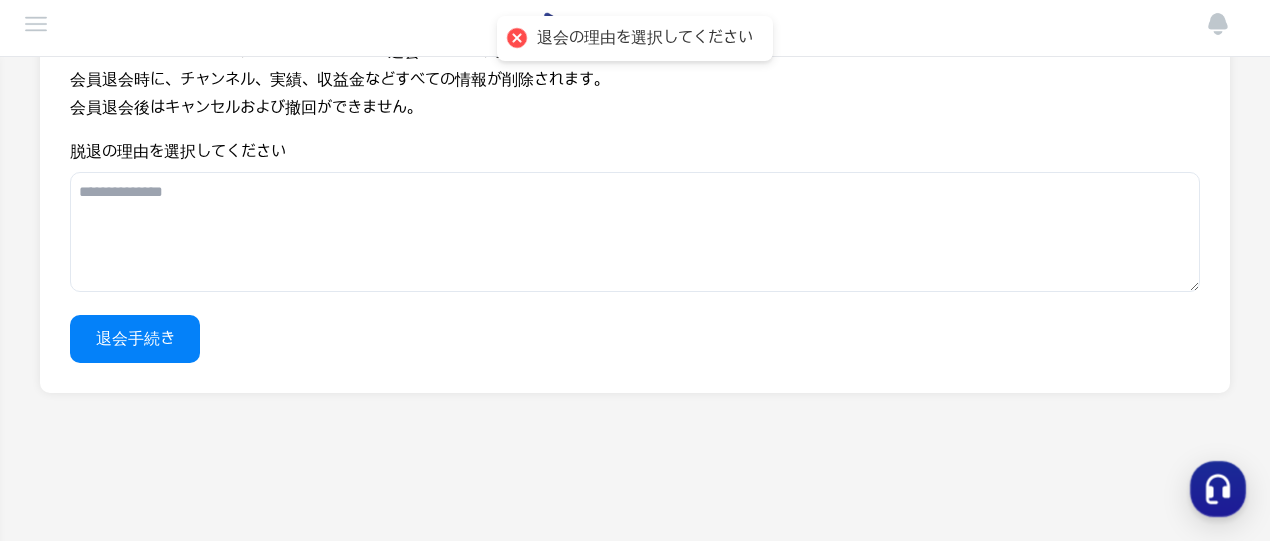 click on "脱退の理由を選択してください" at bounding box center [635, 232] 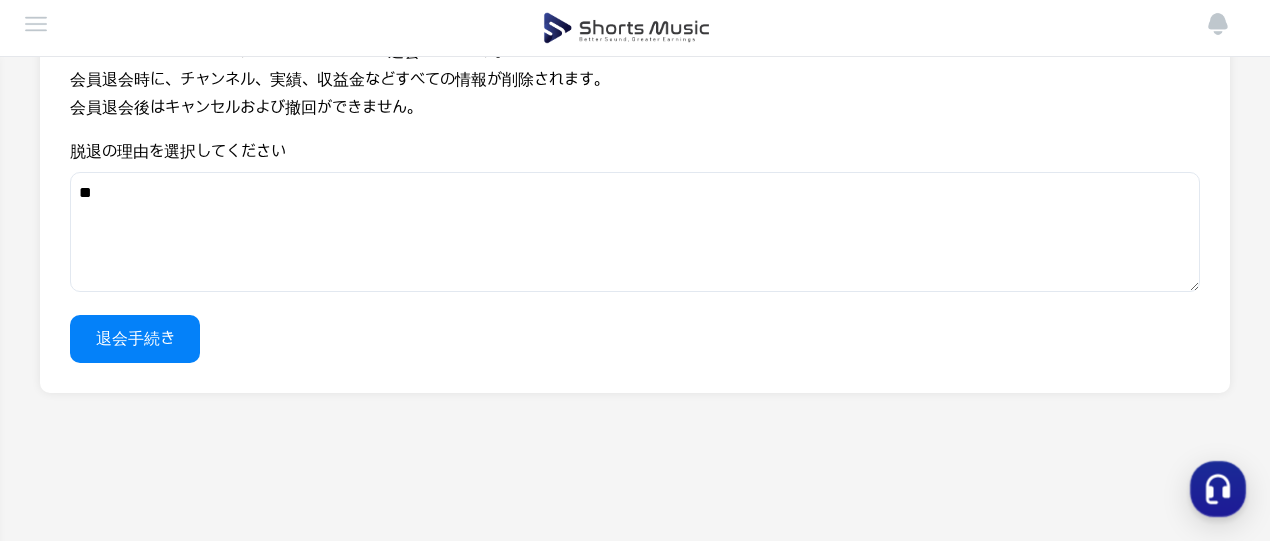 type on "*" 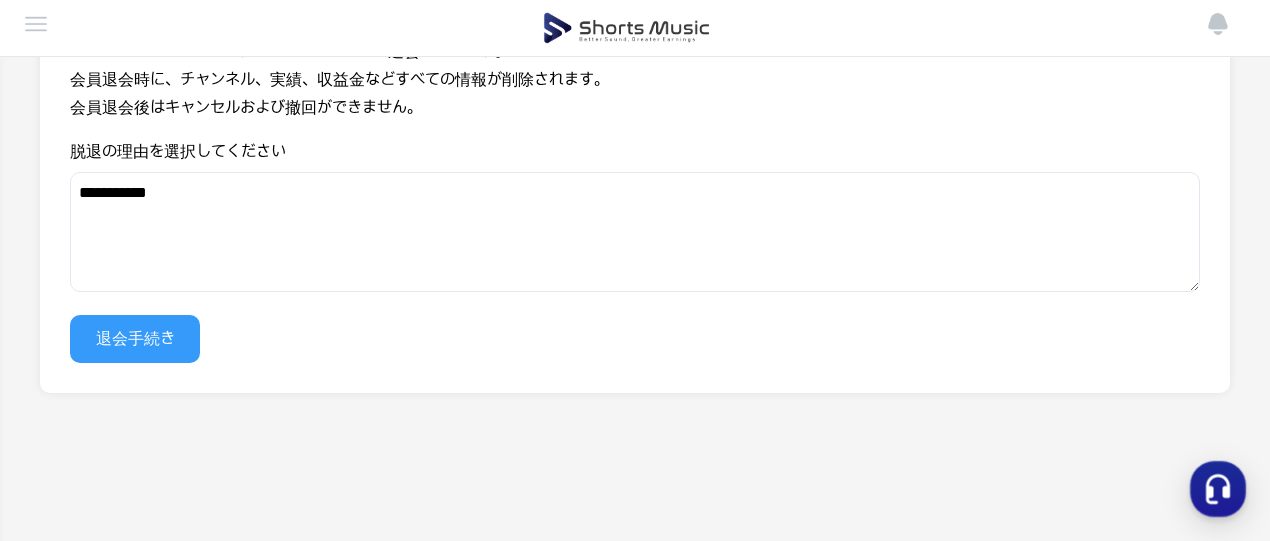 type on "**********" 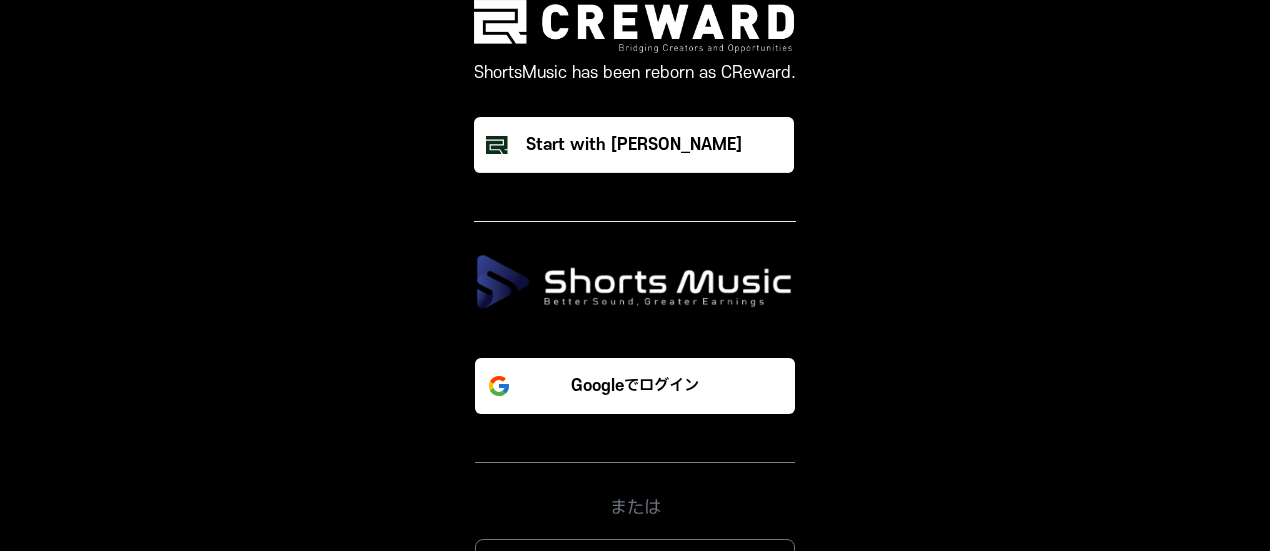 scroll, scrollTop: 0, scrollLeft: 0, axis: both 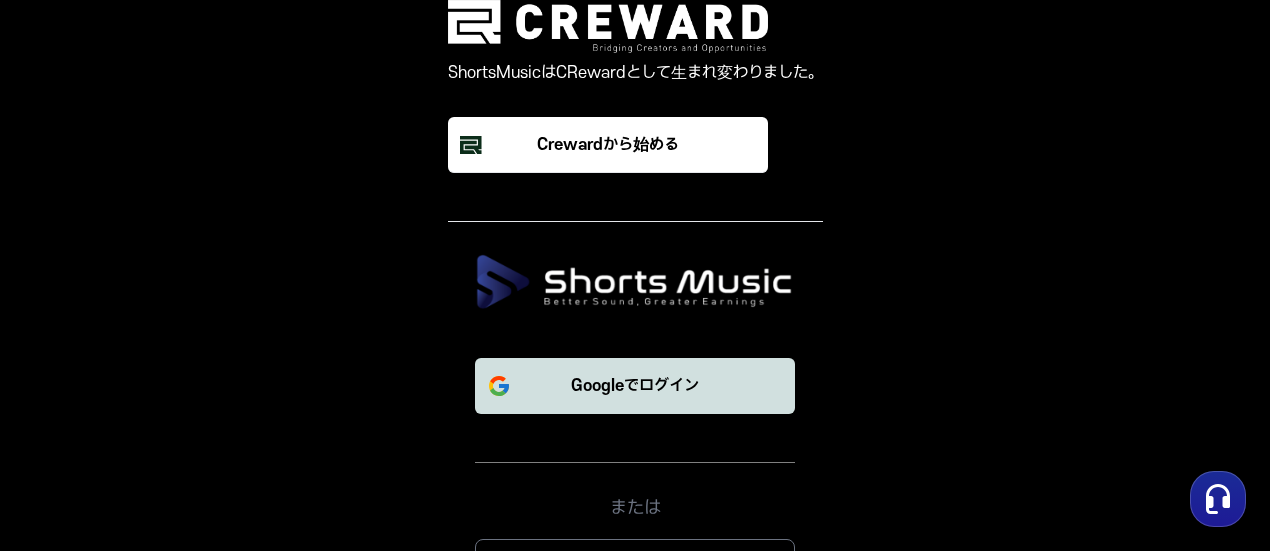 click on "Googleでログイン" at bounding box center [635, 386] 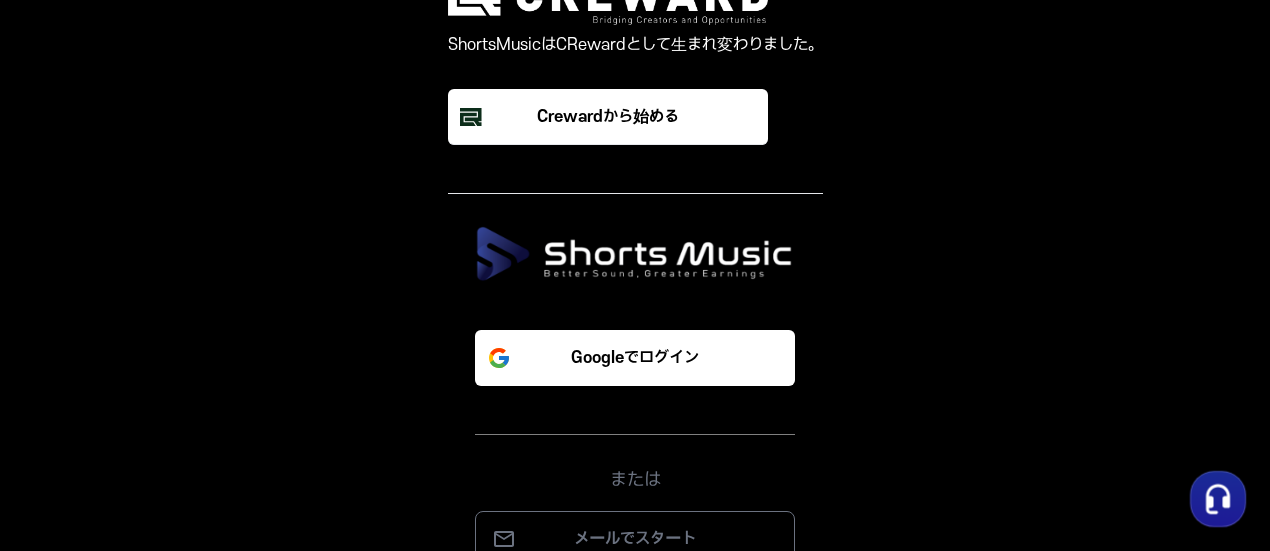 scroll, scrollTop: 43, scrollLeft: 0, axis: vertical 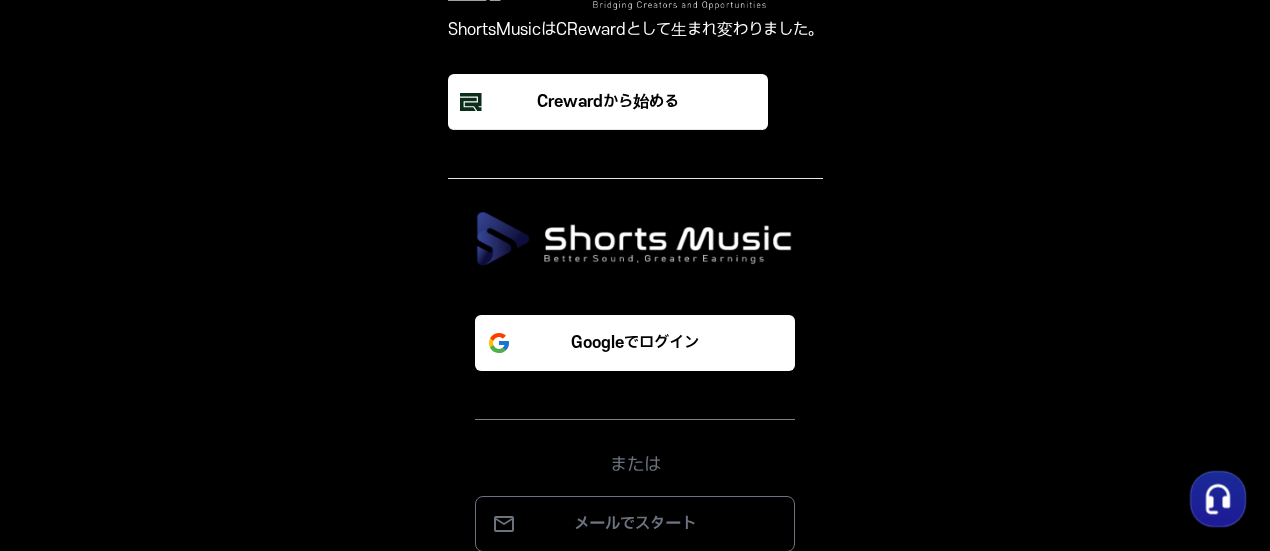 click on "メールでスタート" at bounding box center [635, 524] 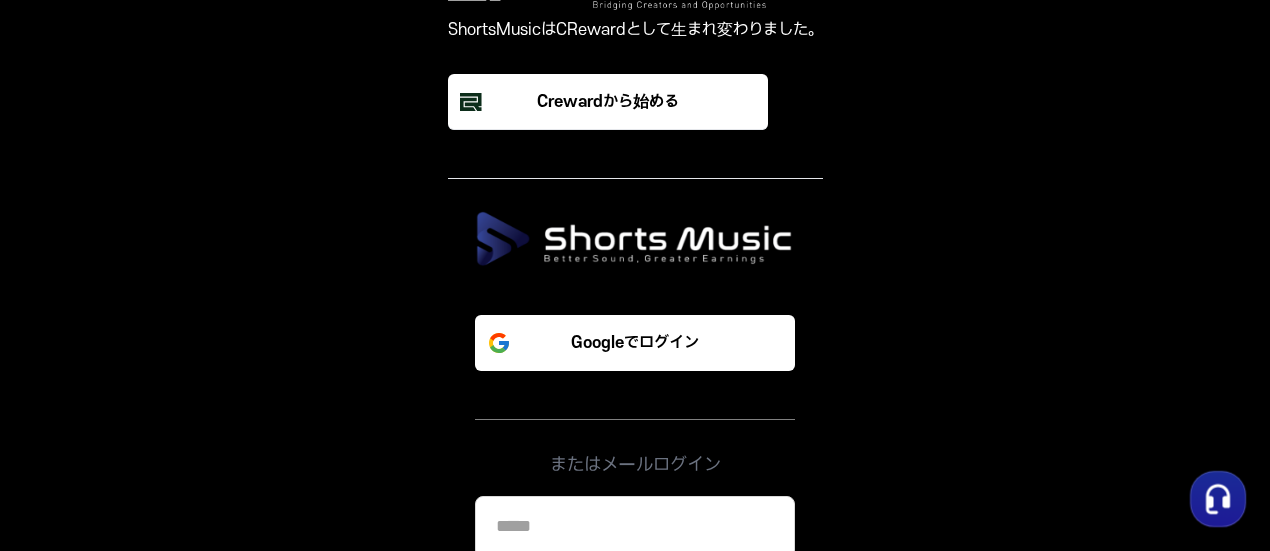 click at bounding box center [635, 527] 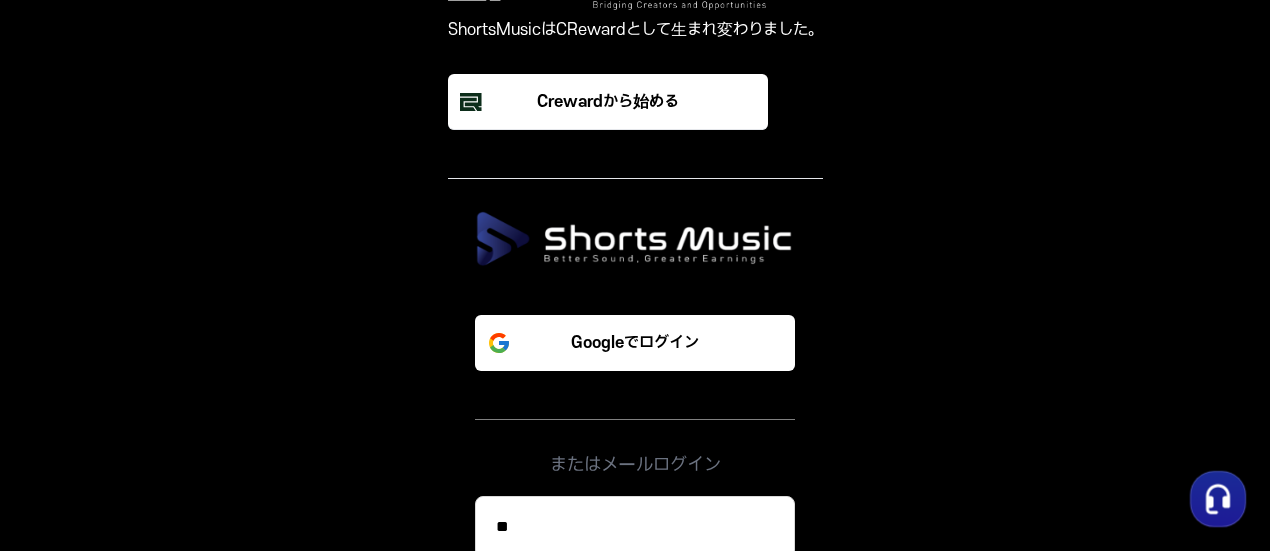 type on "*" 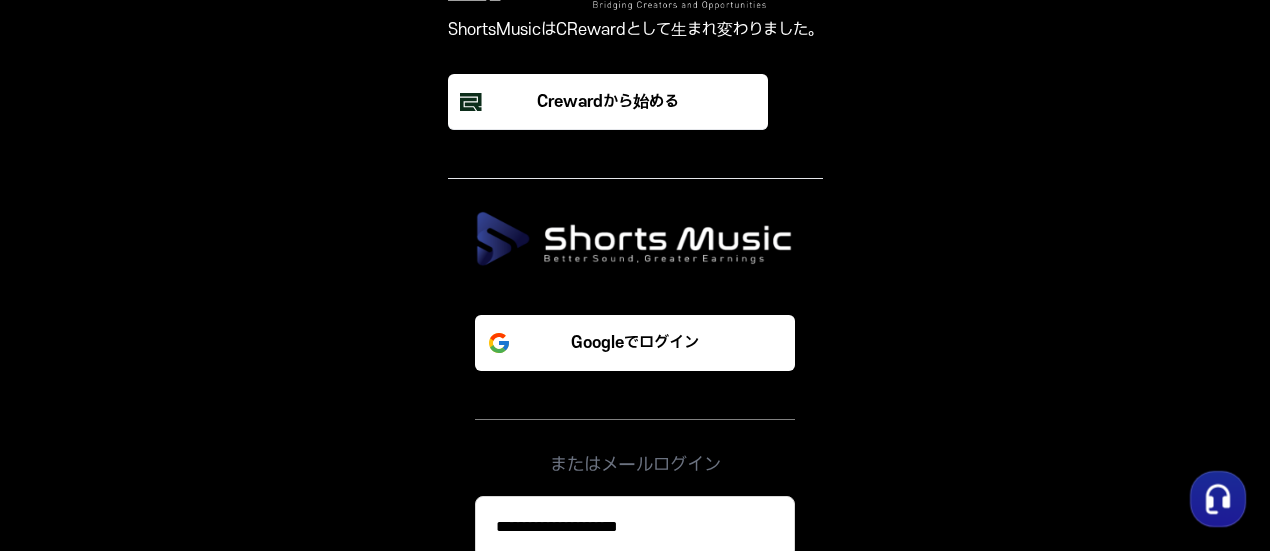 type on "**********" 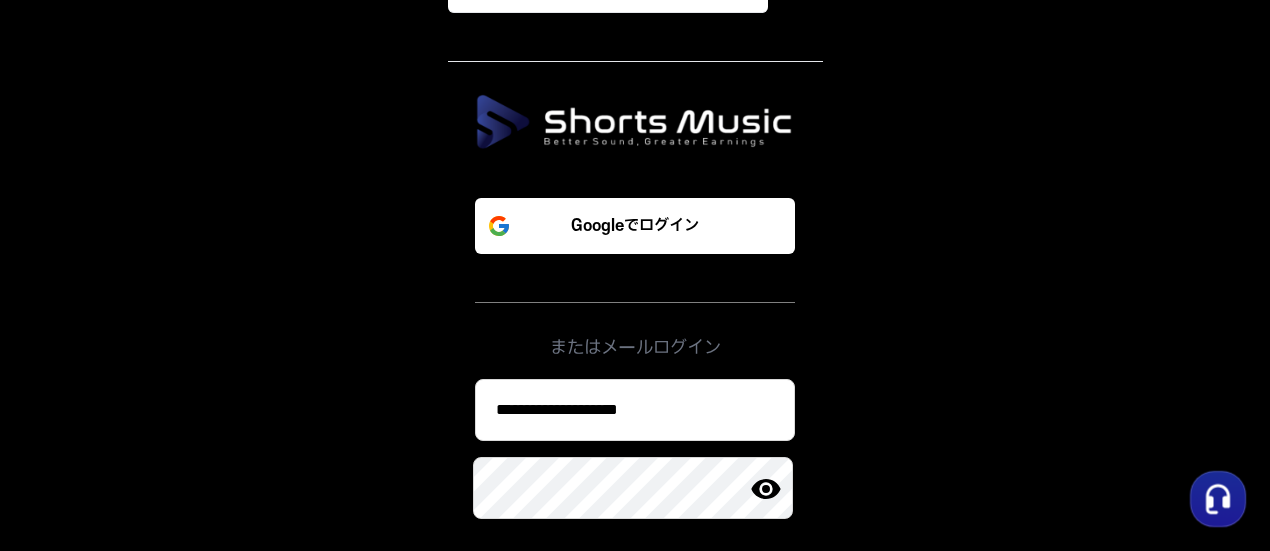 scroll, scrollTop: 268, scrollLeft: 0, axis: vertical 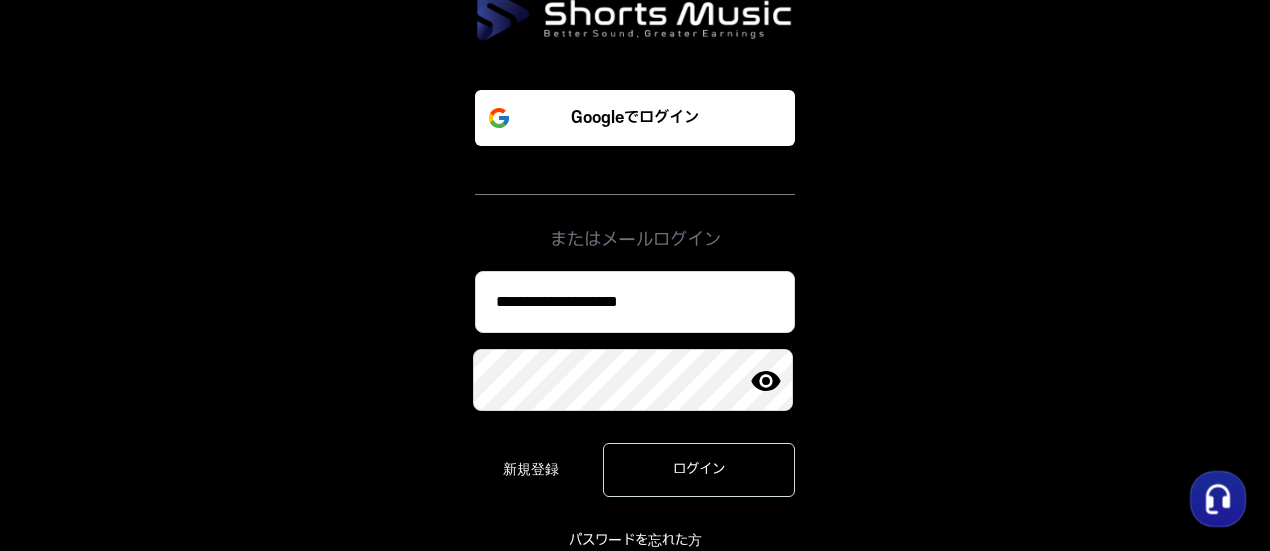 click at bounding box center (766, 381) 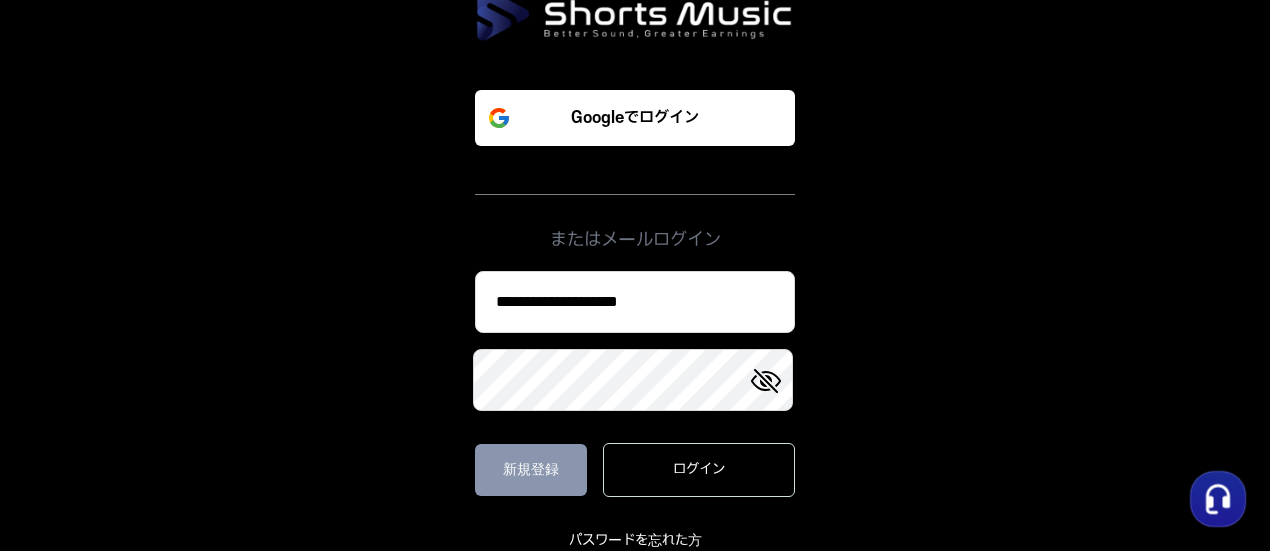 click on "新規登録" at bounding box center [531, 469] 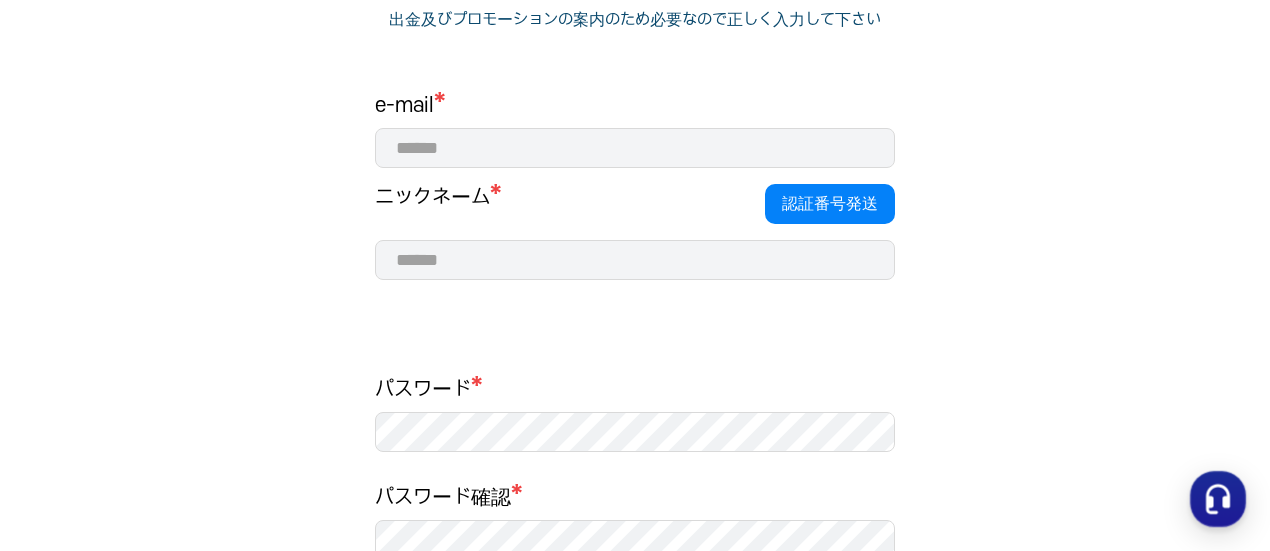 scroll, scrollTop: 0, scrollLeft: 0, axis: both 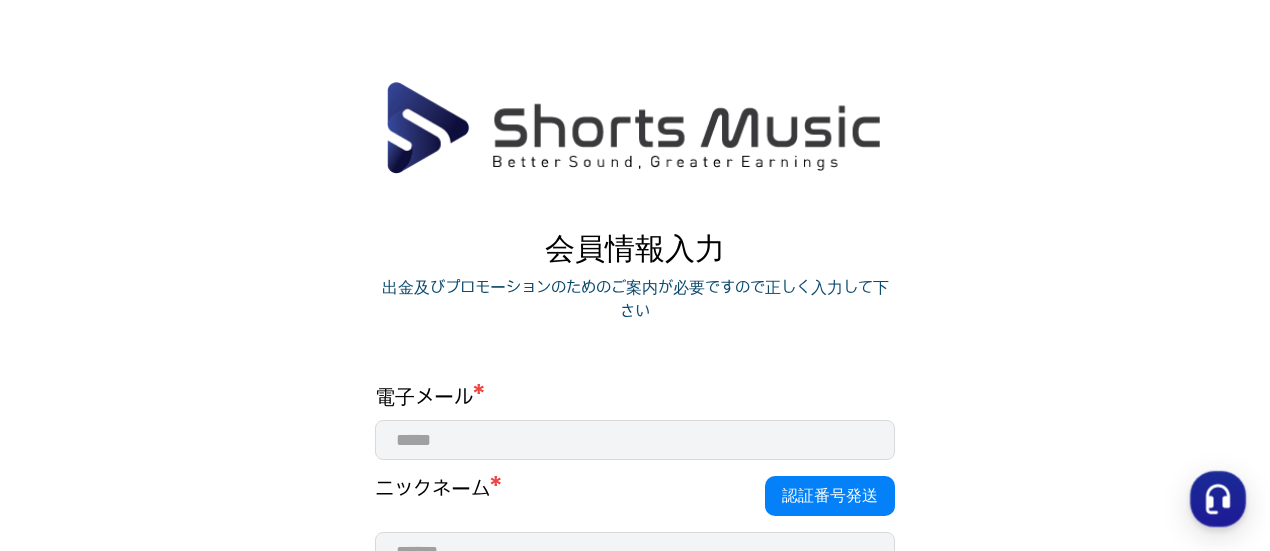 type on "**********" 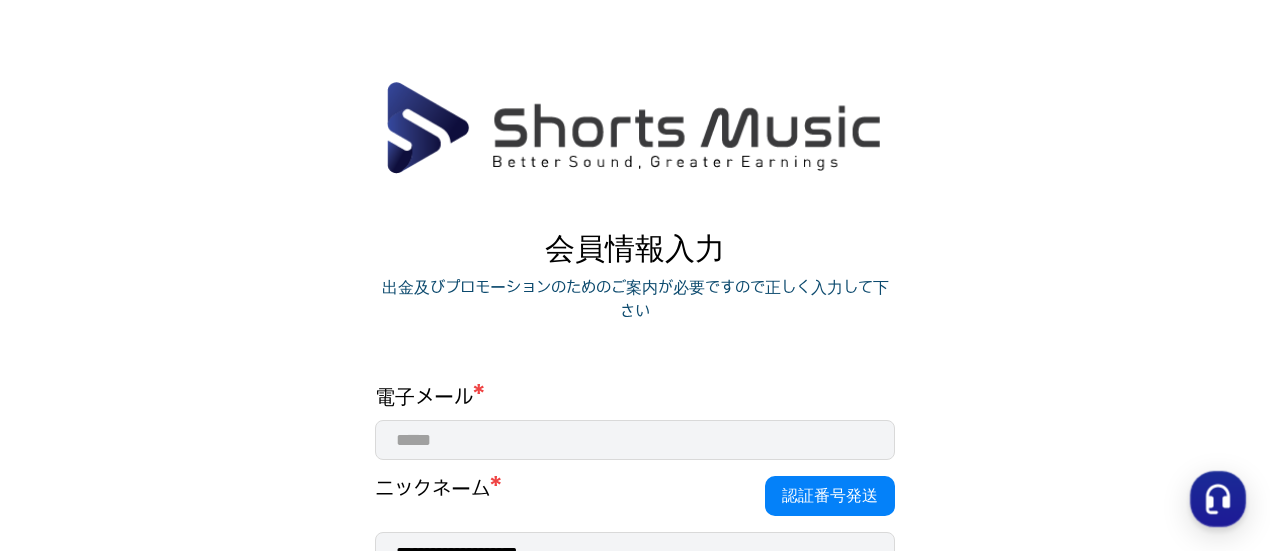 click at bounding box center (635, 440) 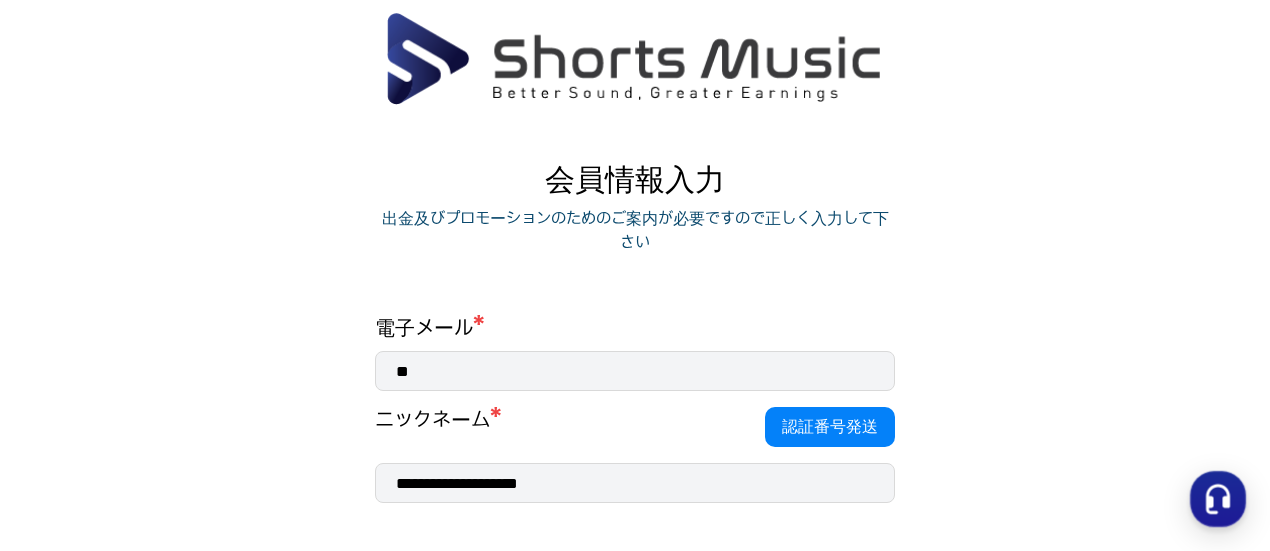 scroll, scrollTop: 200, scrollLeft: 0, axis: vertical 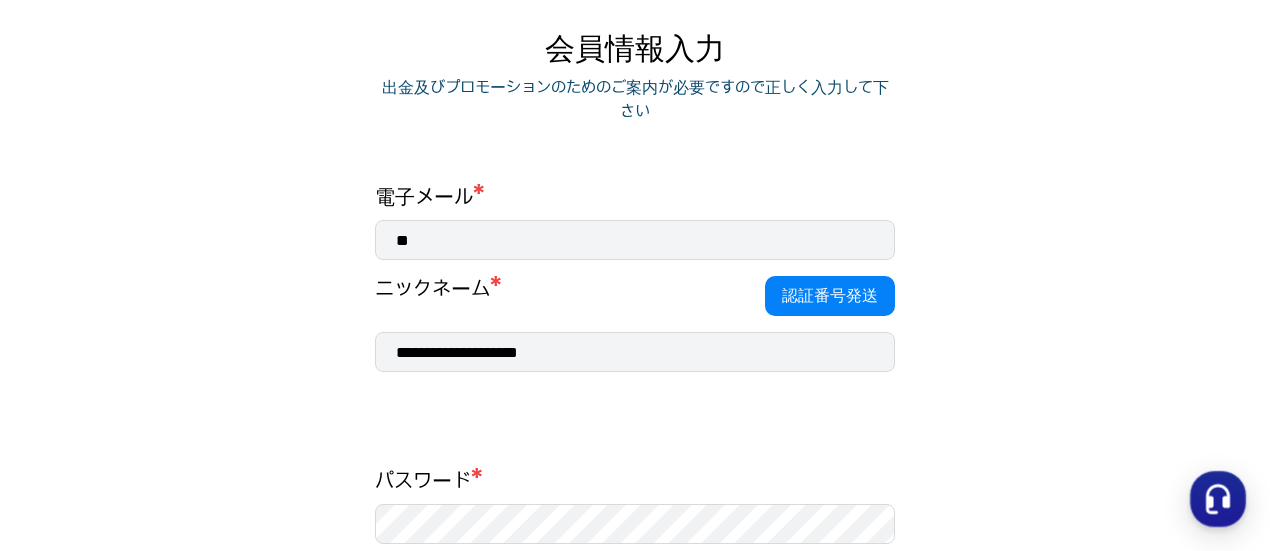 drag, startPoint x: 629, startPoint y: 347, endPoint x: 346, endPoint y: 348, distance: 283.00177 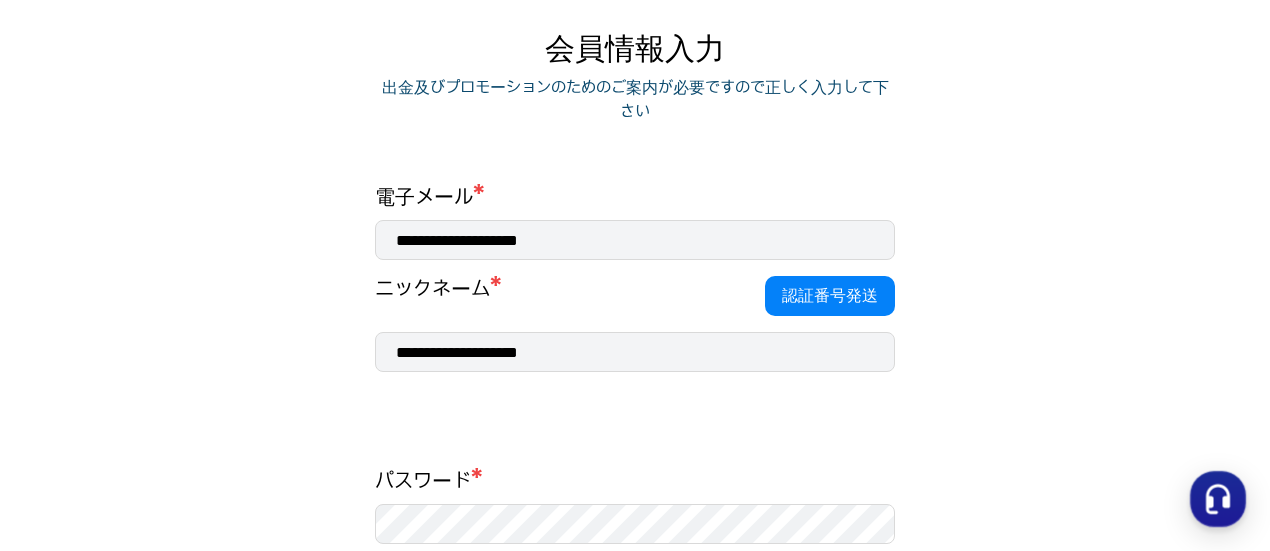 type on "**********" 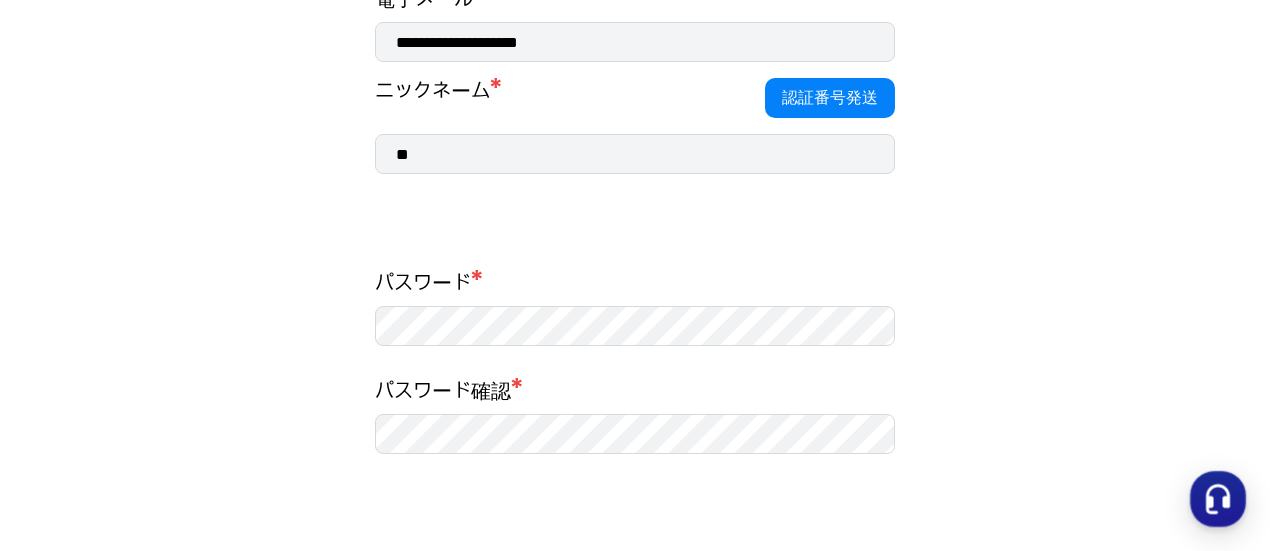 scroll, scrollTop: 400, scrollLeft: 0, axis: vertical 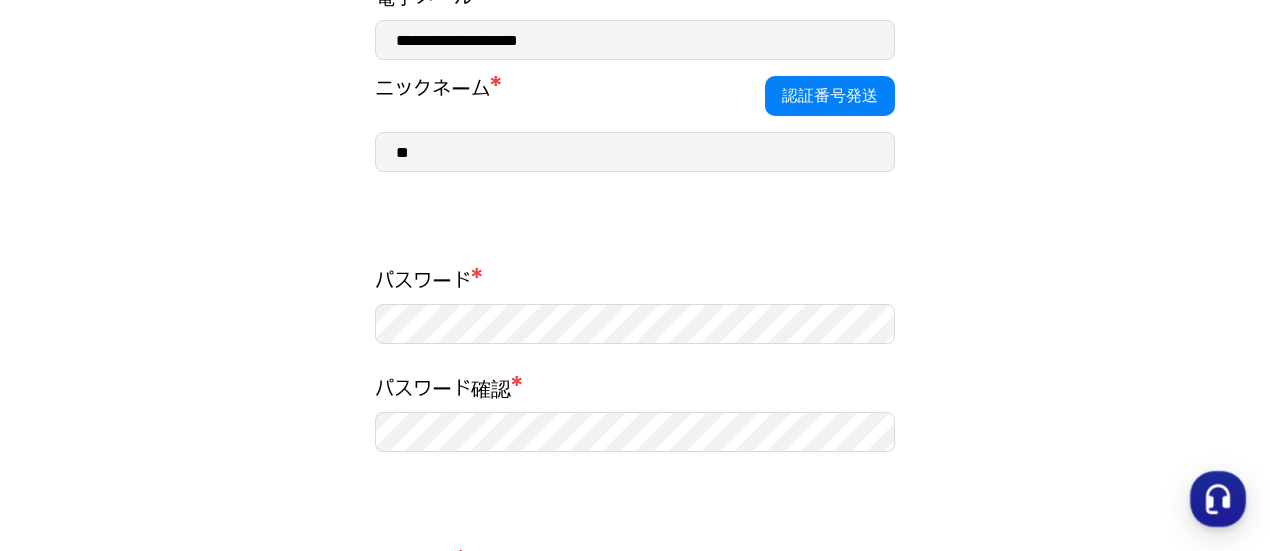 type on "**" 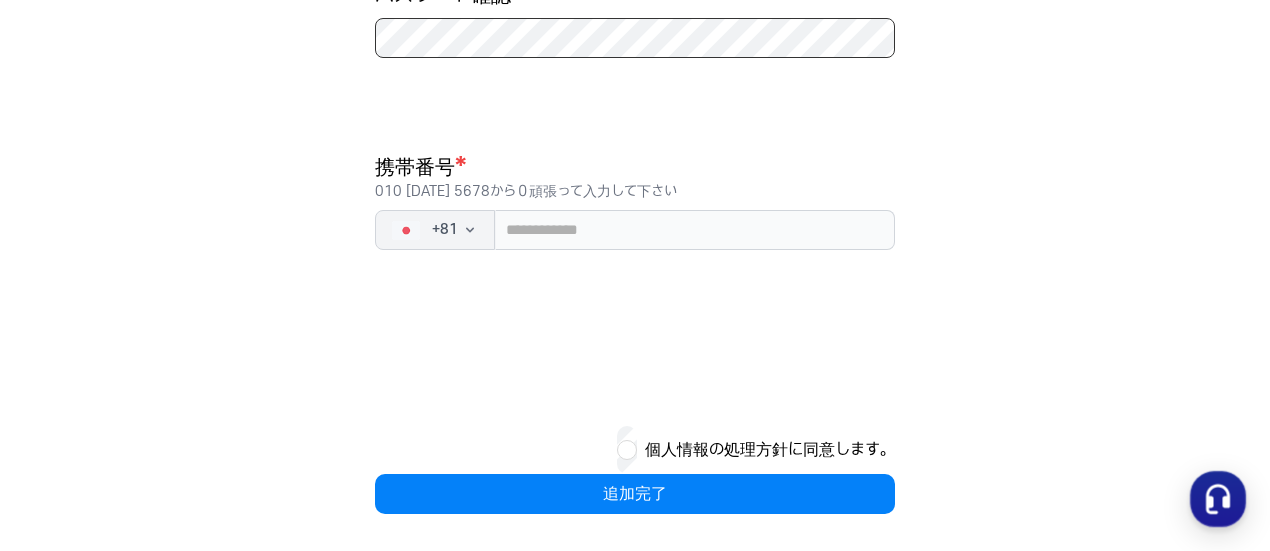 scroll, scrollTop: 796, scrollLeft: 0, axis: vertical 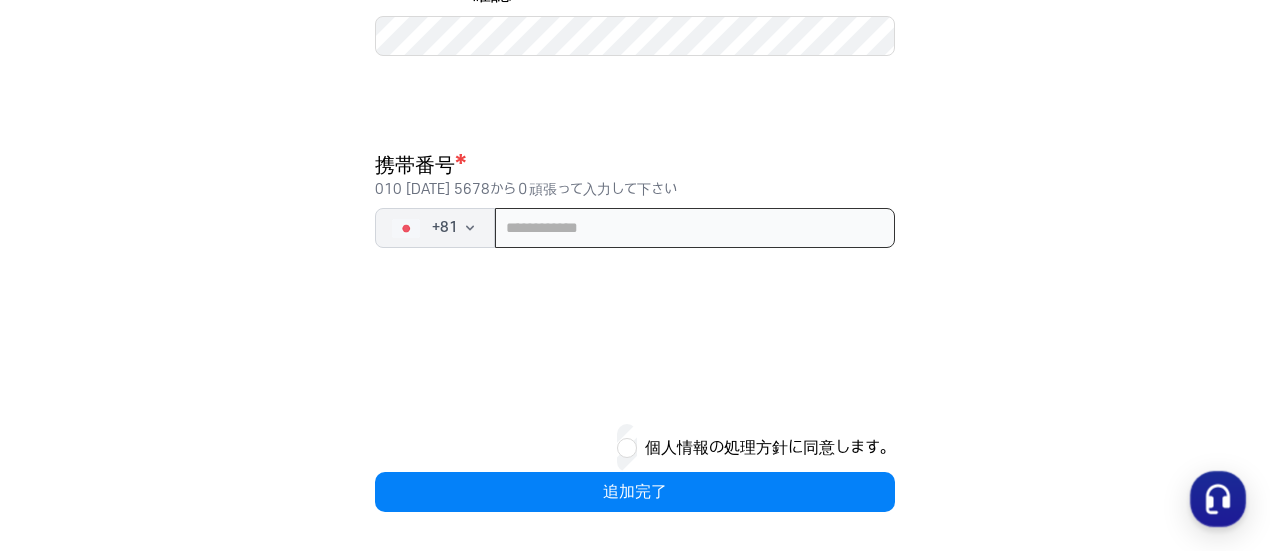 click at bounding box center (695, 228) 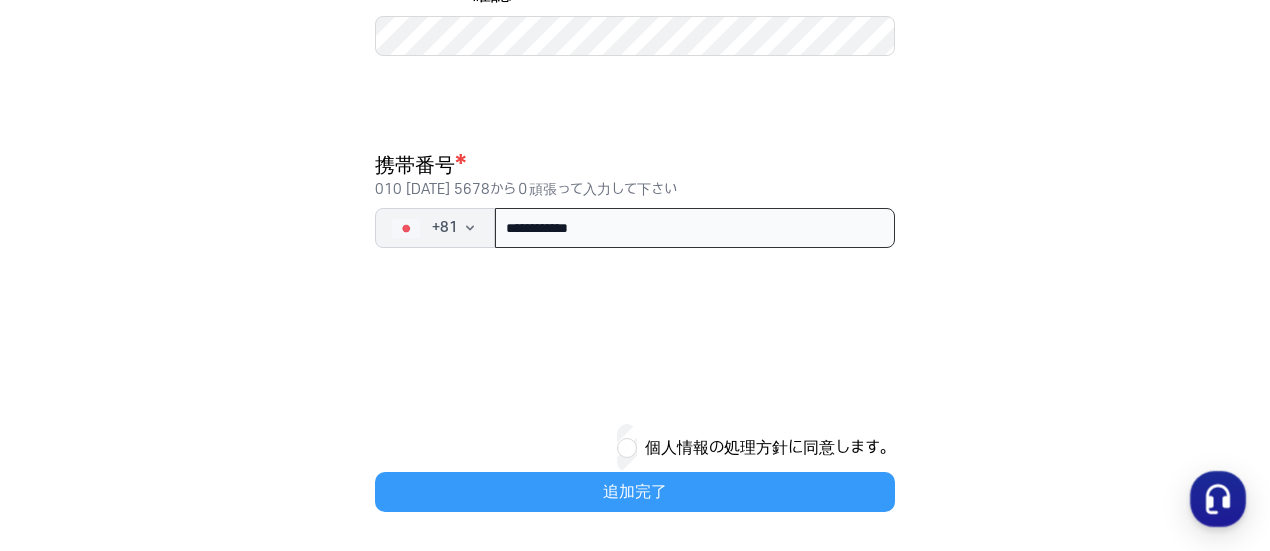 type on "**********" 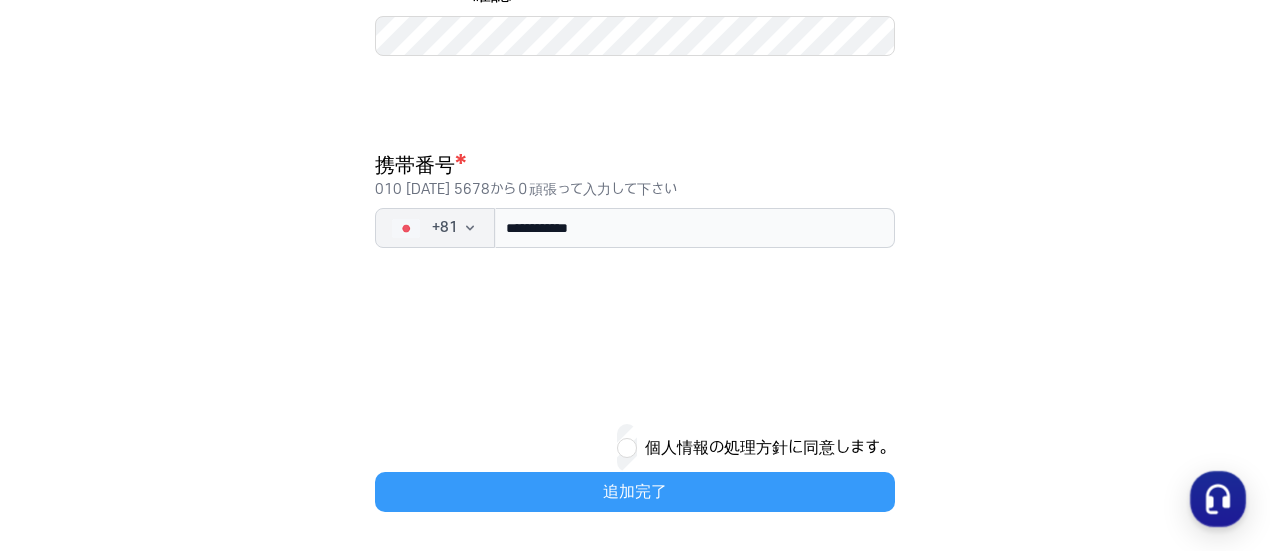 click on "追加完了" at bounding box center [635, 492] 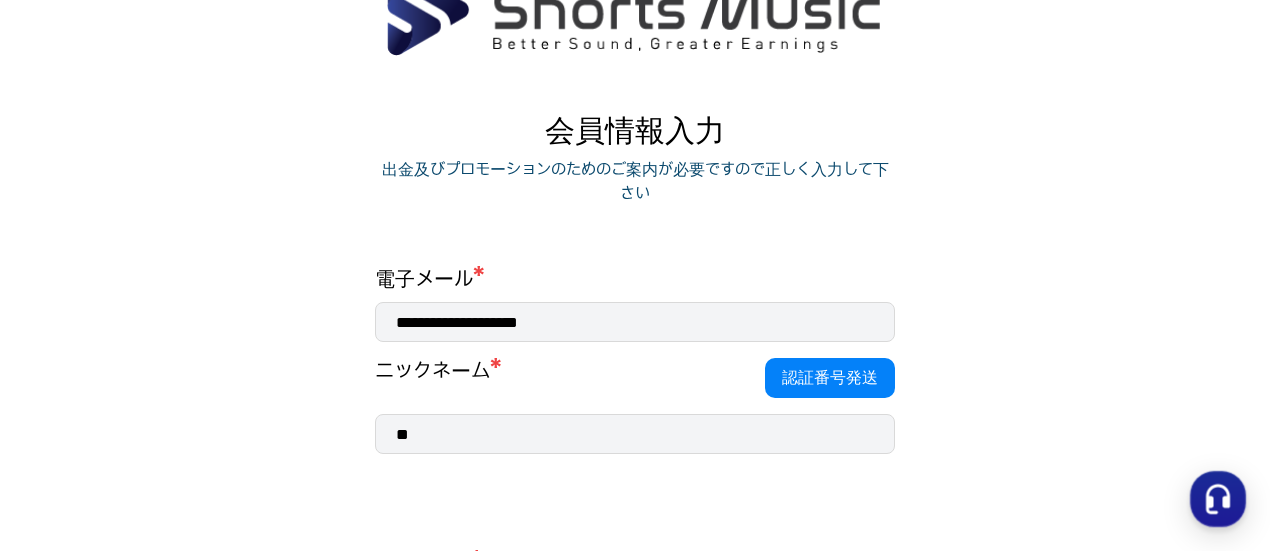 scroll, scrollTop: 96, scrollLeft: 0, axis: vertical 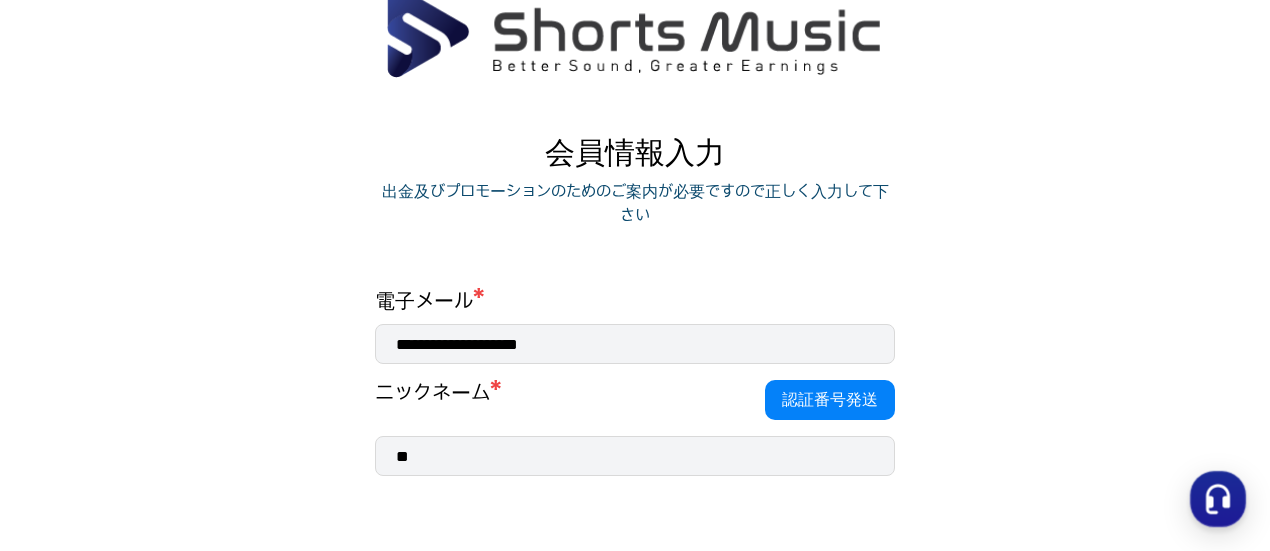 drag, startPoint x: 827, startPoint y: 351, endPoint x: 853, endPoint y: 447, distance: 99.458534 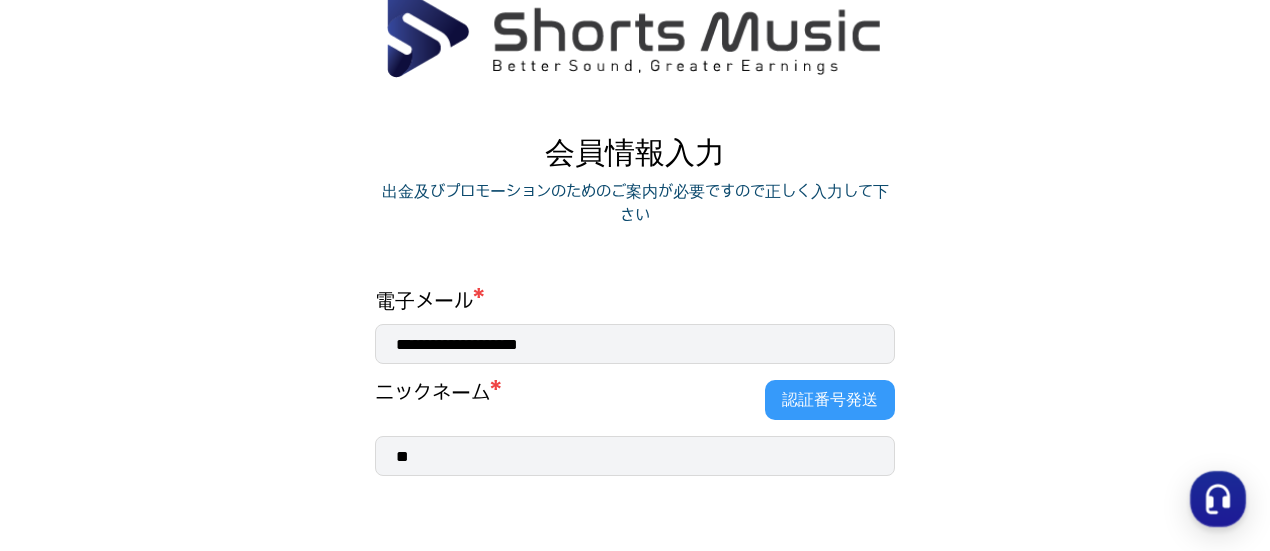 click on "認証番号発送" at bounding box center [830, 400] 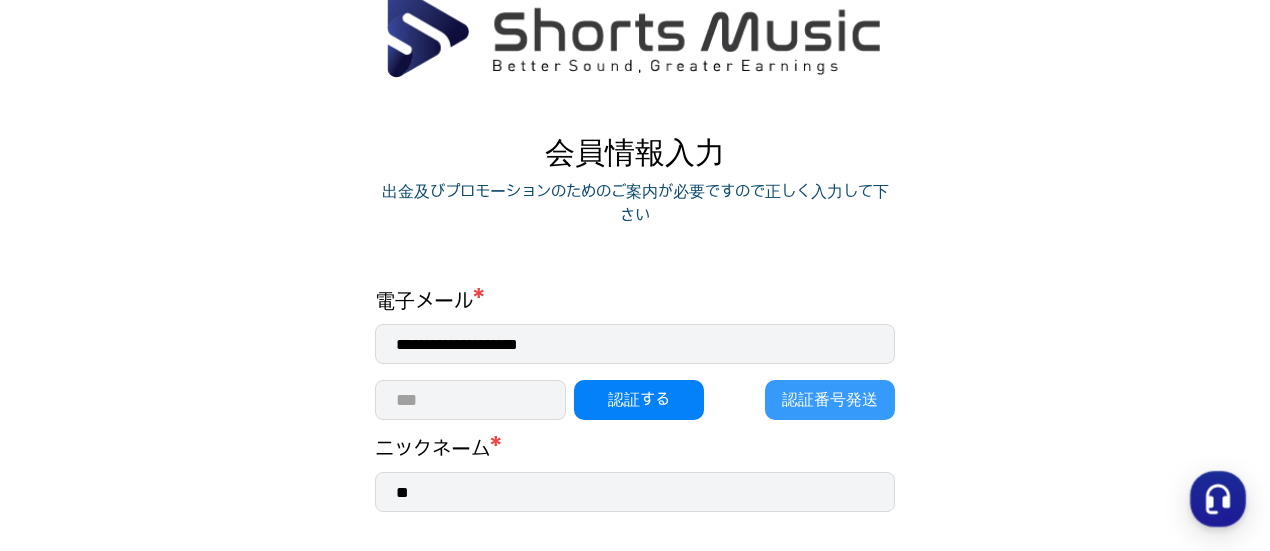 type 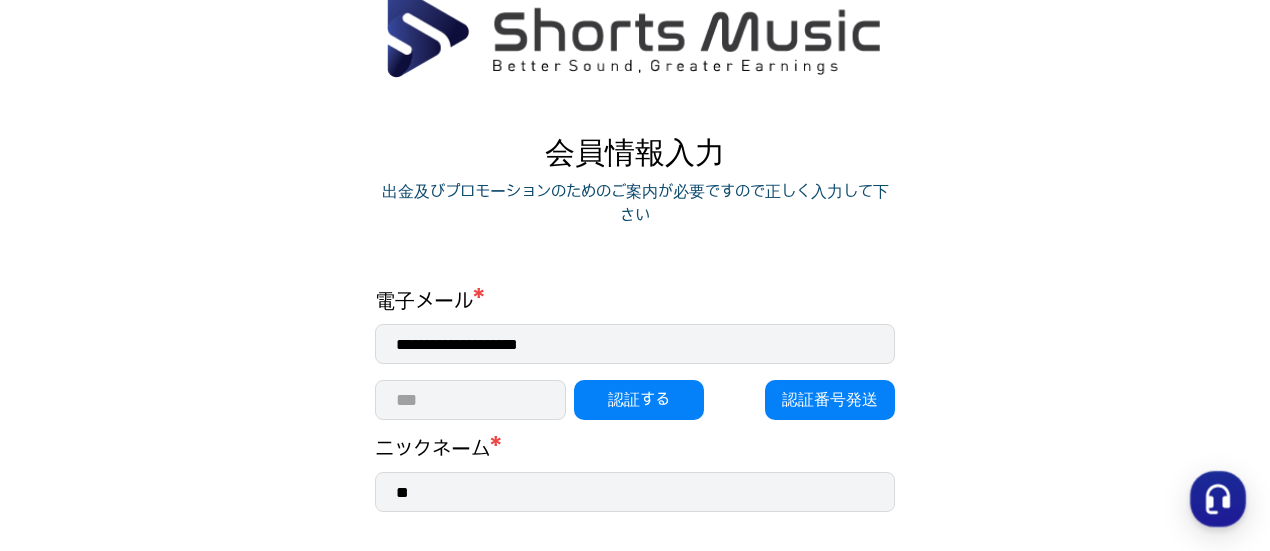click at bounding box center [470, 400] 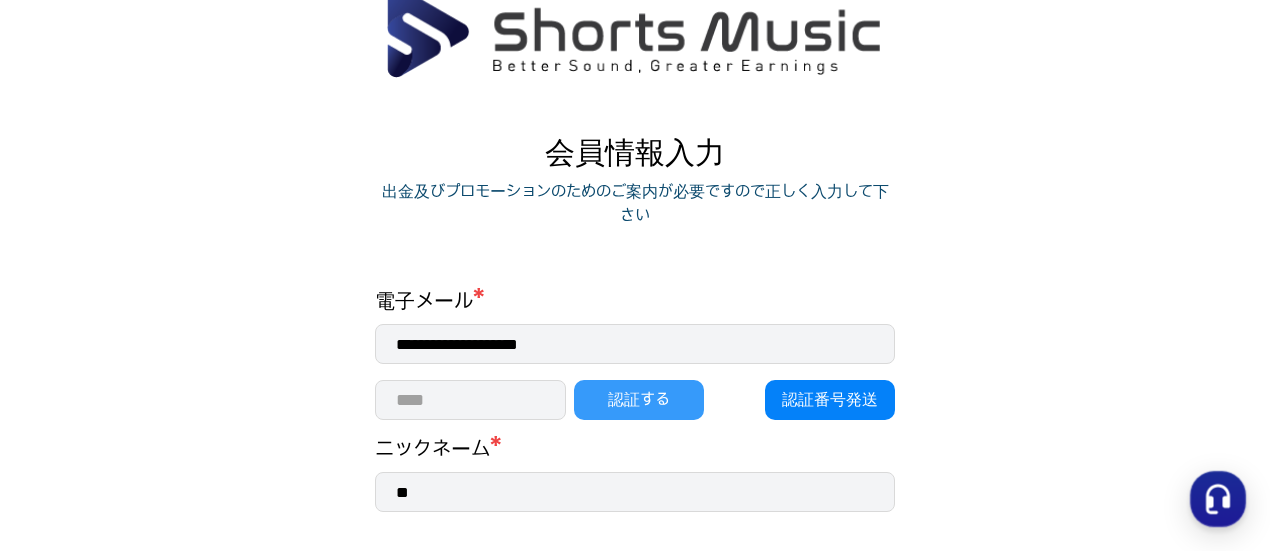 click on "認証する" at bounding box center [639, 400] 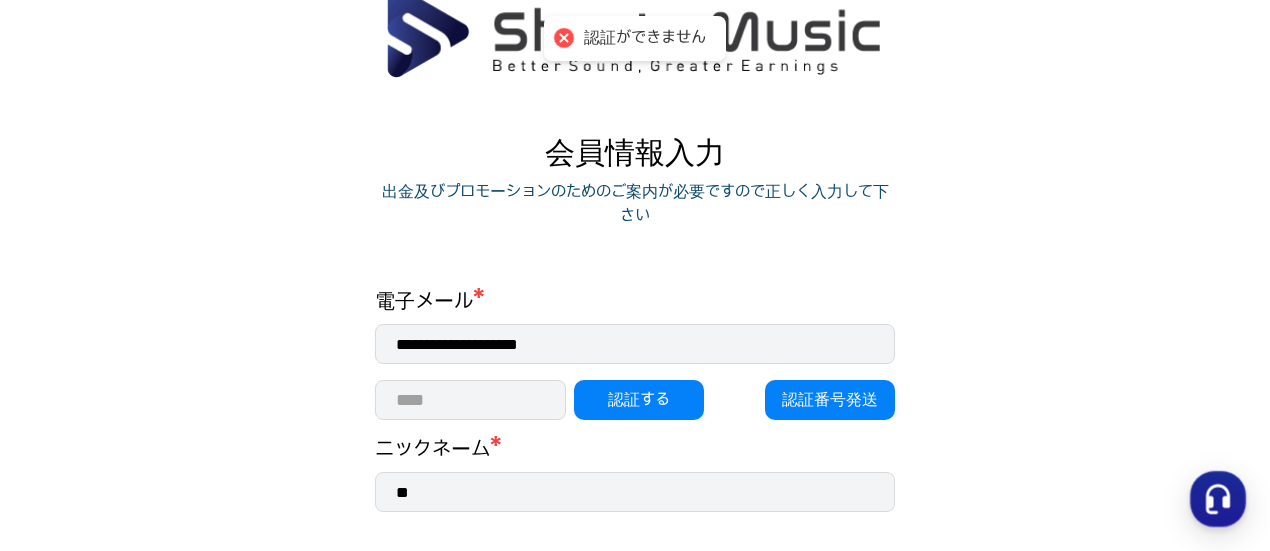 scroll, scrollTop: 196, scrollLeft: 0, axis: vertical 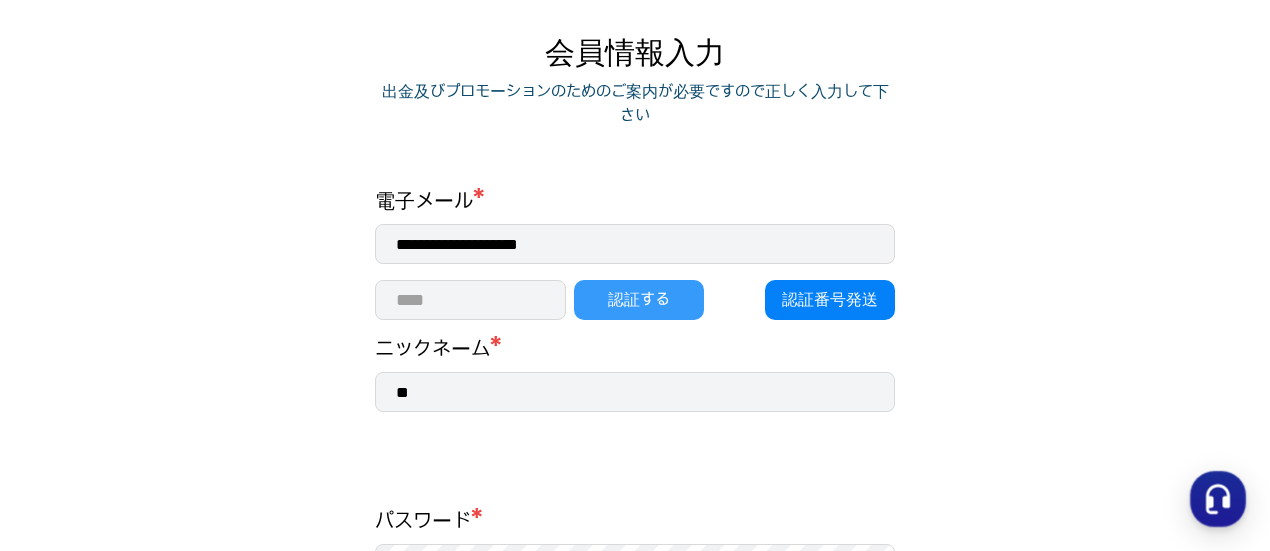 click on "認証する" 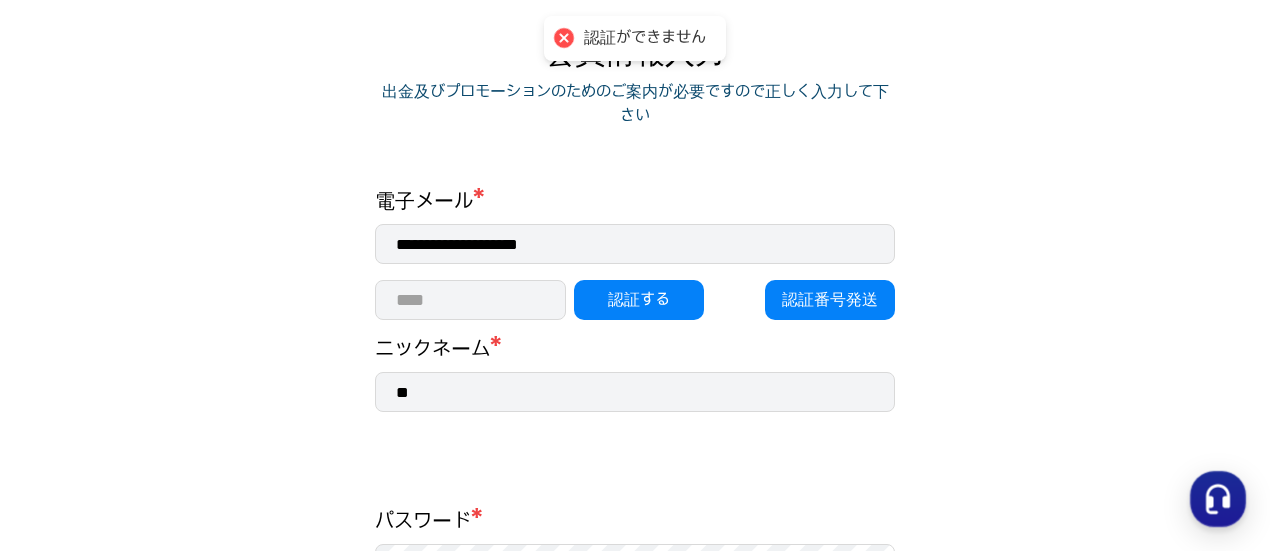 drag, startPoint x: 552, startPoint y: 39, endPoint x: 506, endPoint y: 37, distance: 46.043457 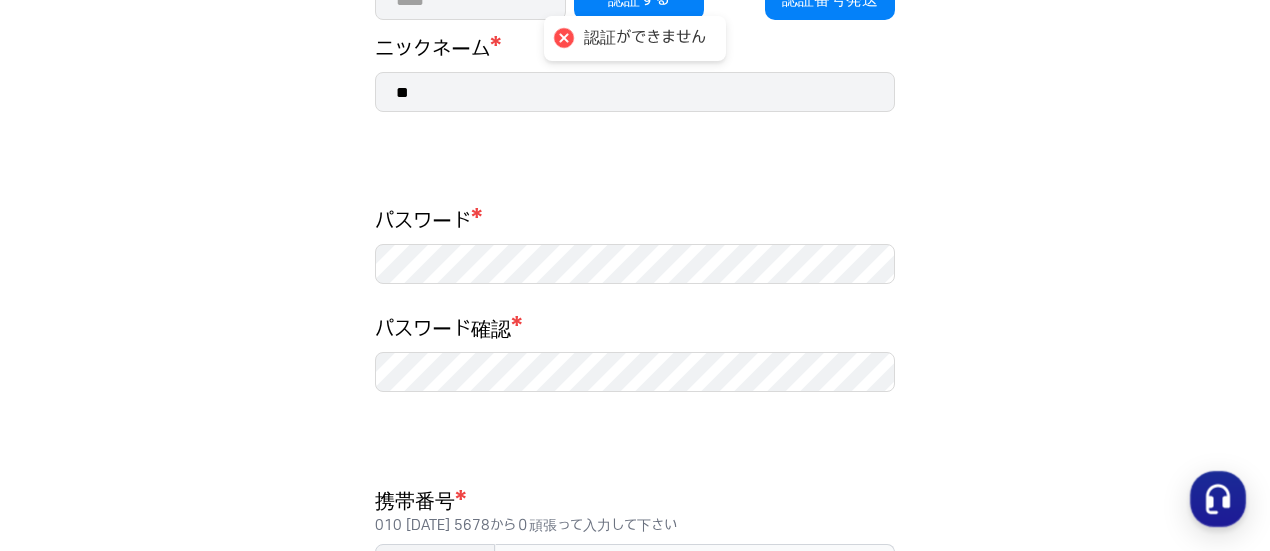 scroll, scrollTop: 296, scrollLeft: 0, axis: vertical 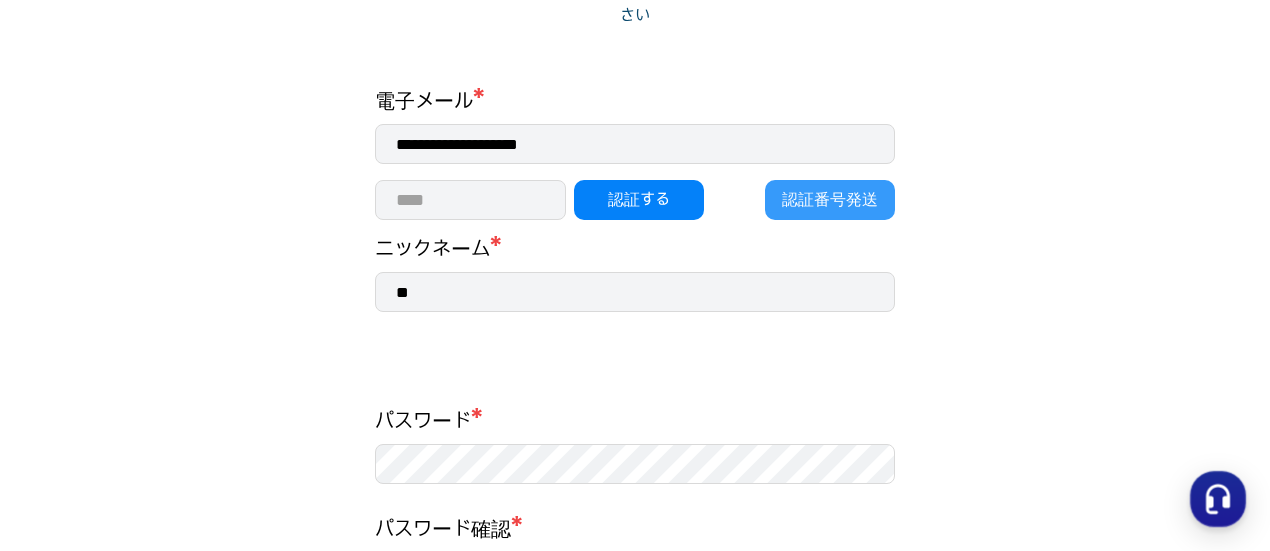 click on "認証番号発送" at bounding box center [830, 200] 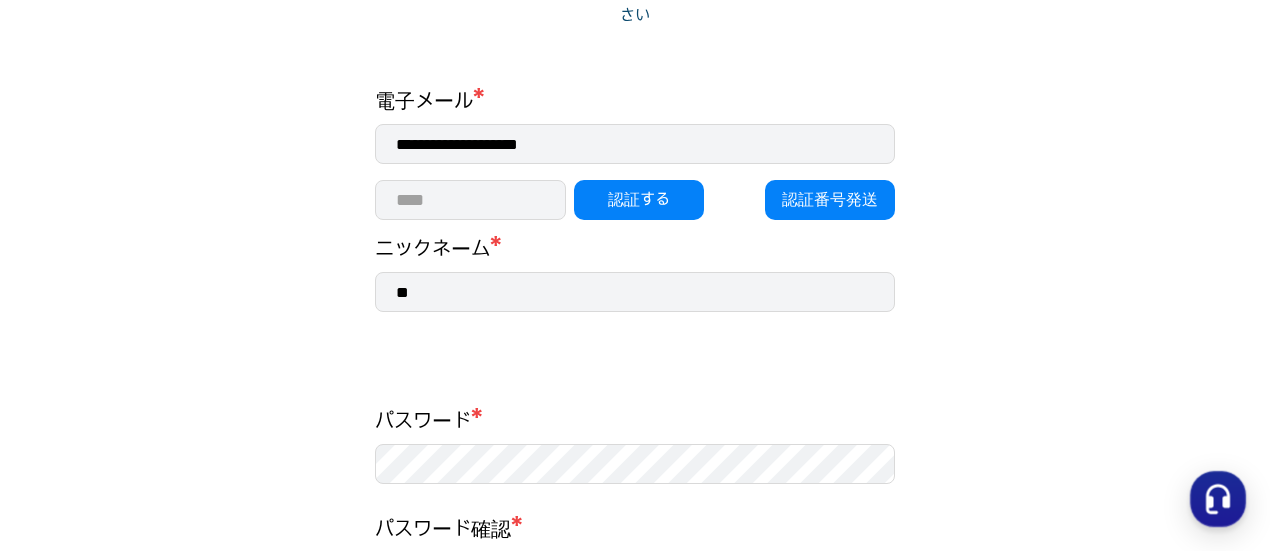 drag, startPoint x: 460, startPoint y: 205, endPoint x: 338, endPoint y: 194, distance: 122.494896 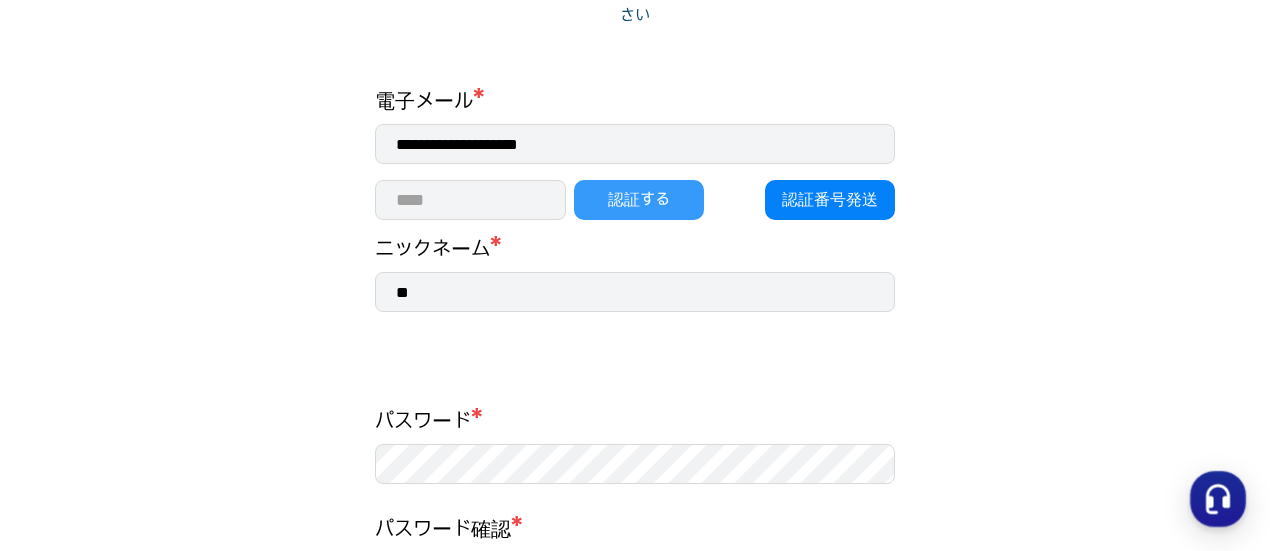 type on "*****" 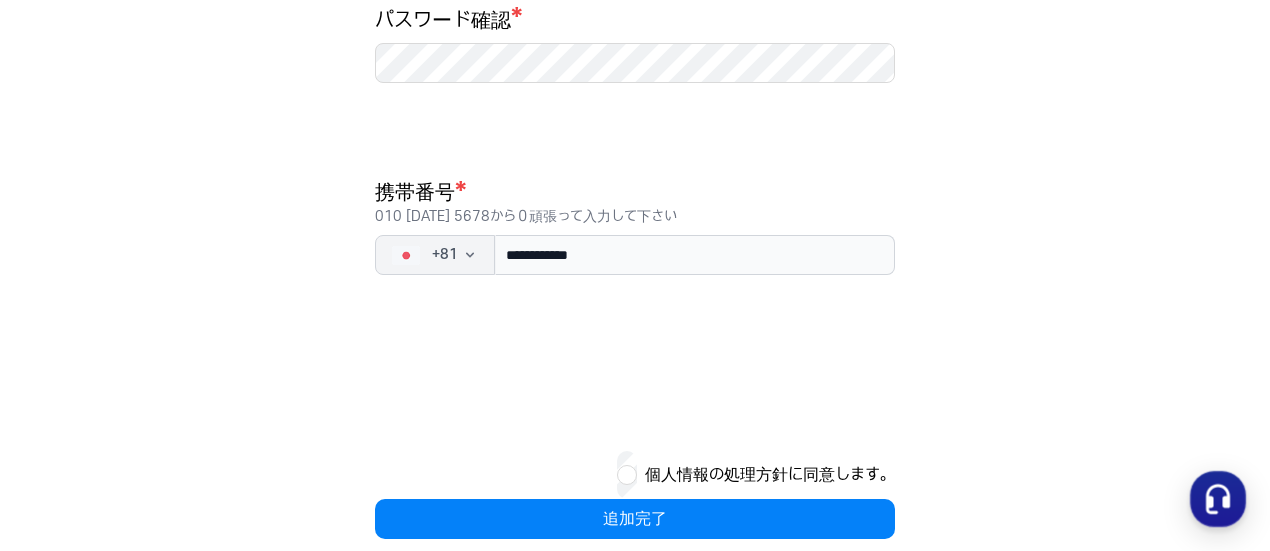 scroll, scrollTop: 872, scrollLeft: 0, axis: vertical 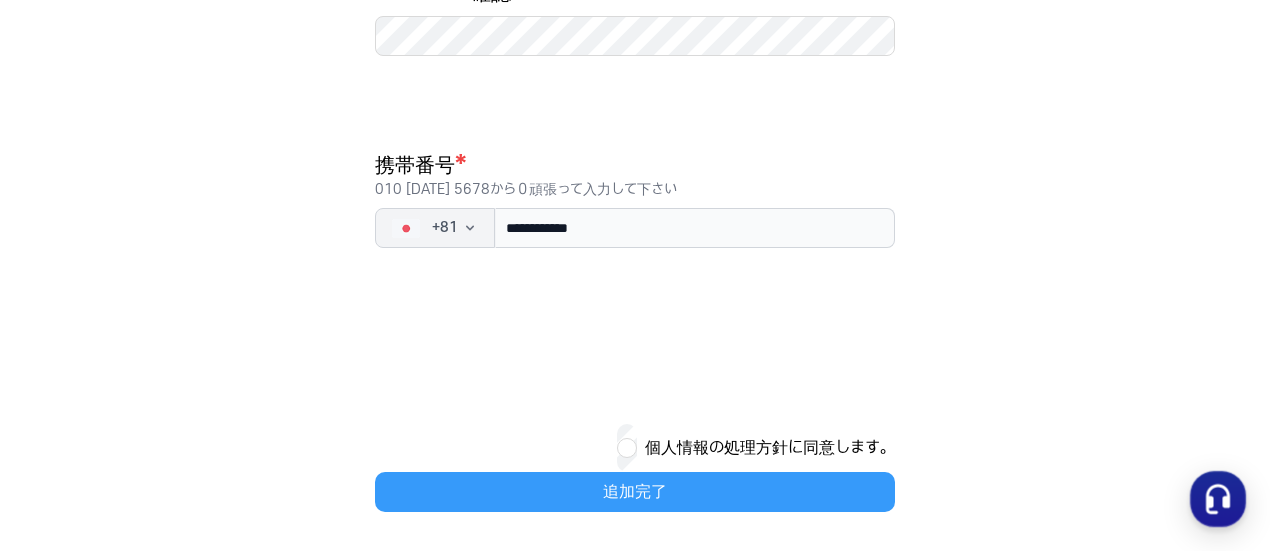 click on "追加完了" at bounding box center (635, 492) 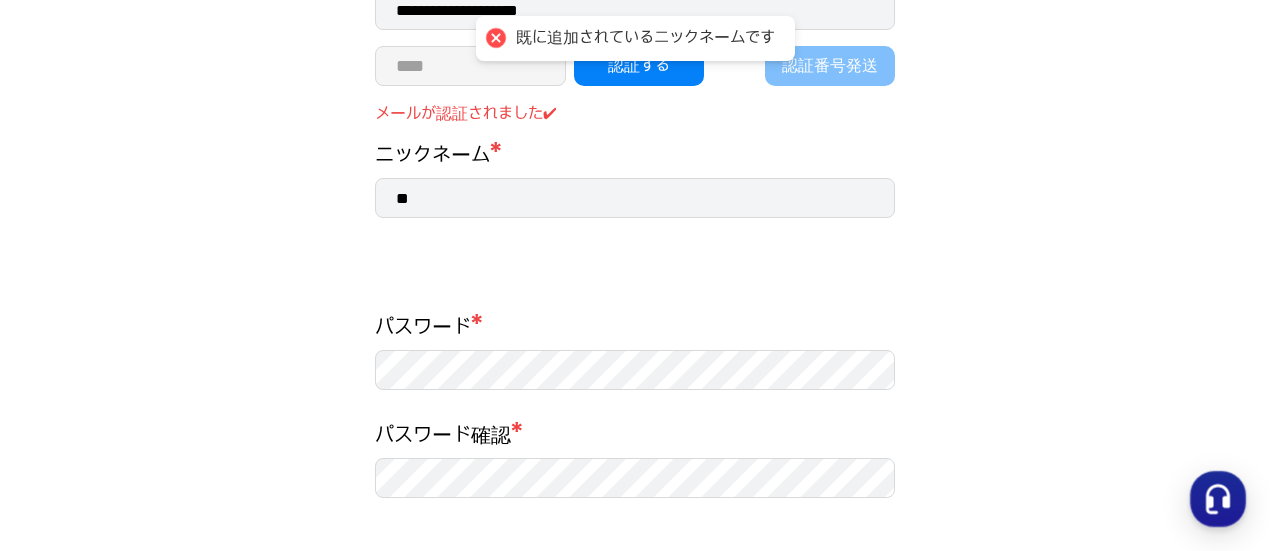 scroll, scrollTop: 372, scrollLeft: 0, axis: vertical 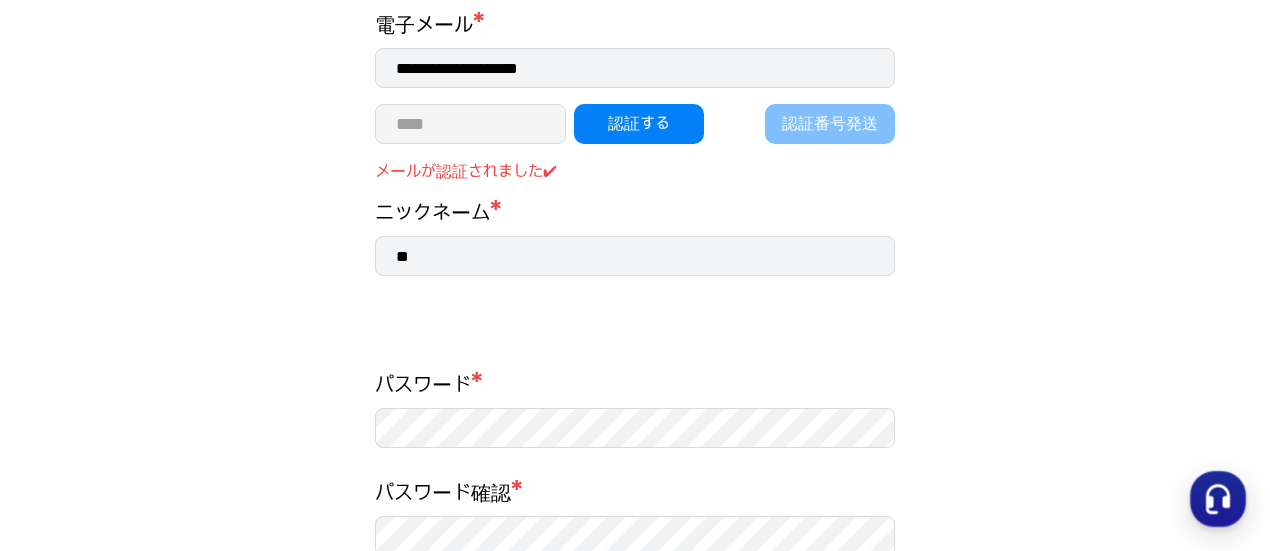 drag, startPoint x: 466, startPoint y: 253, endPoint x: 382, endPoint y: 244, distance: 84.48077 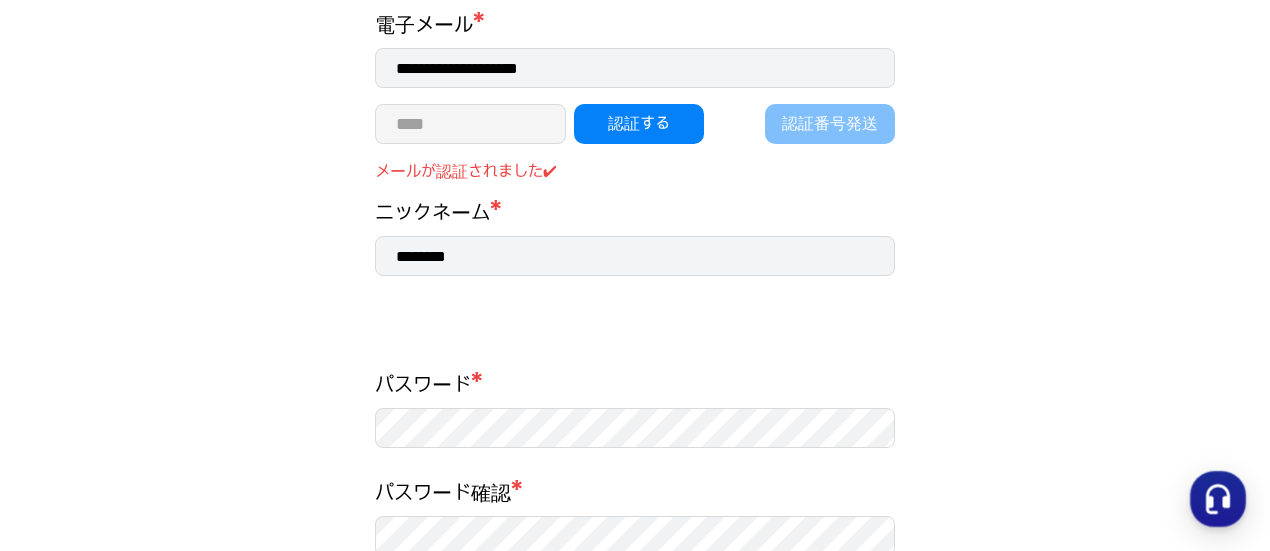 click on "********" at bounding box center [635, 256] 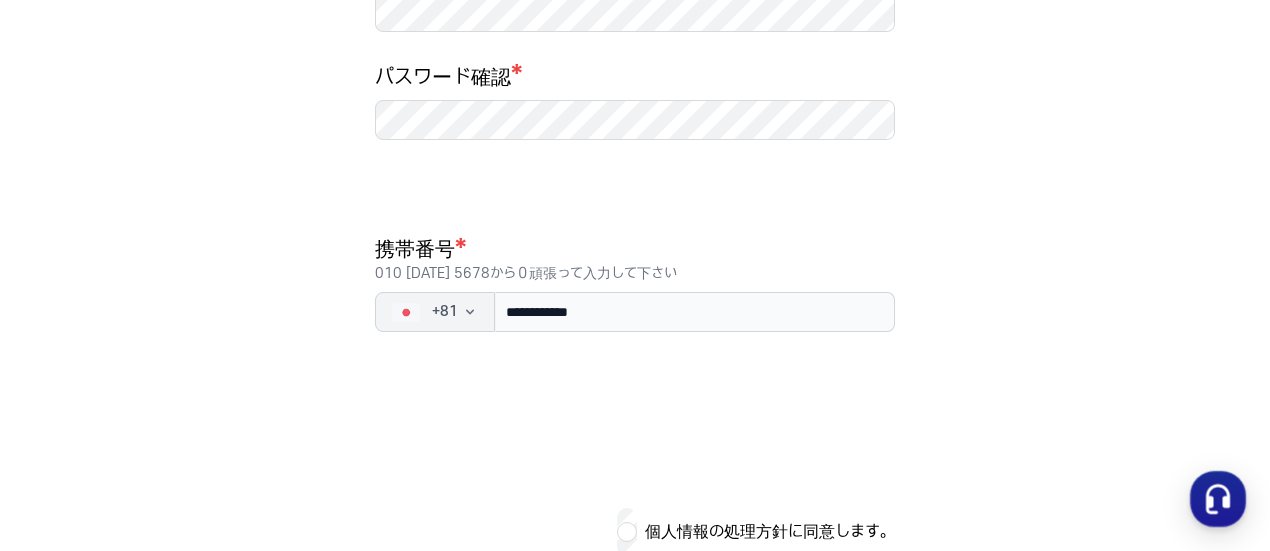 scroll, scrollTop: 872, scrollLeft: 0, axis: vertical 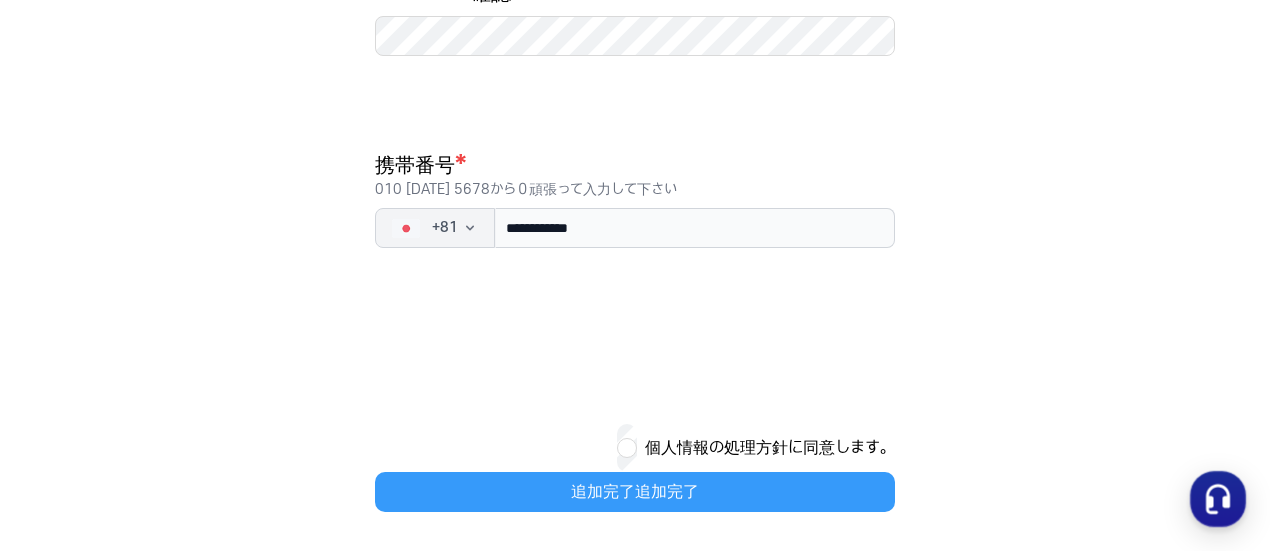 type on "********" 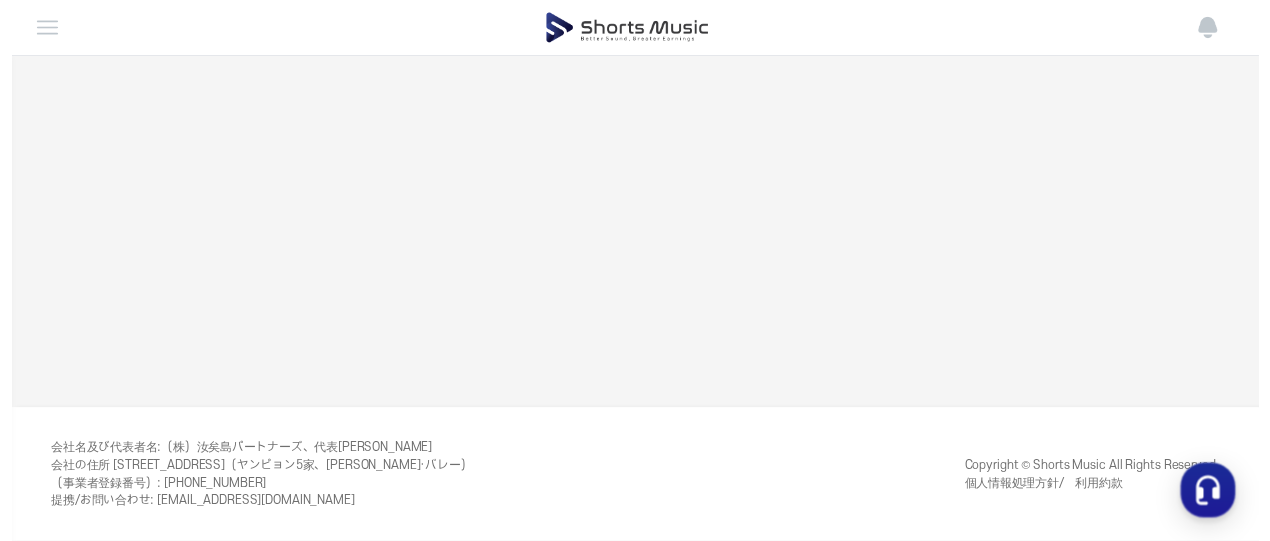 scroll, scrollTop: 0, scrollLeft: 0, axis: both 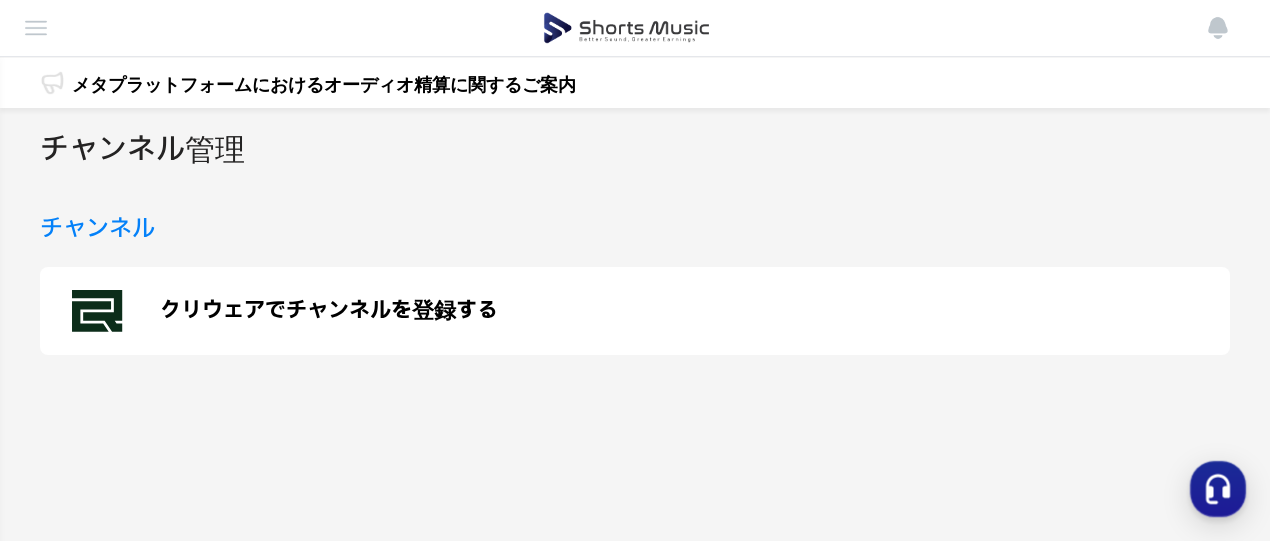 click on "チャンネル管理" at bounding box center (0, 0) 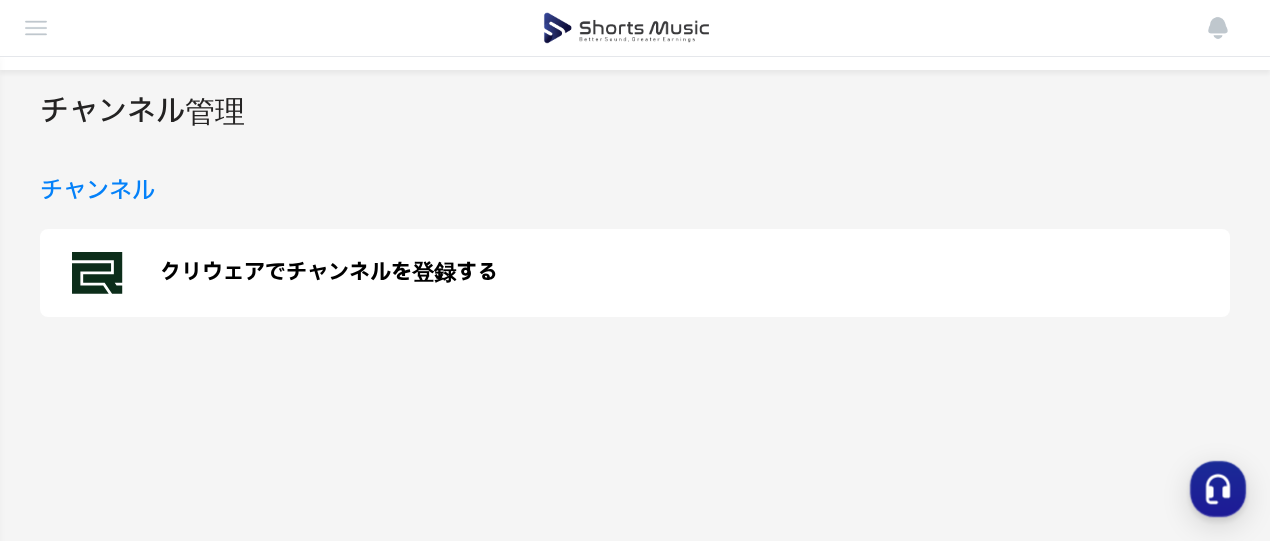 scroll, scrollTop: 0, scrollLeft: 0, axis: both 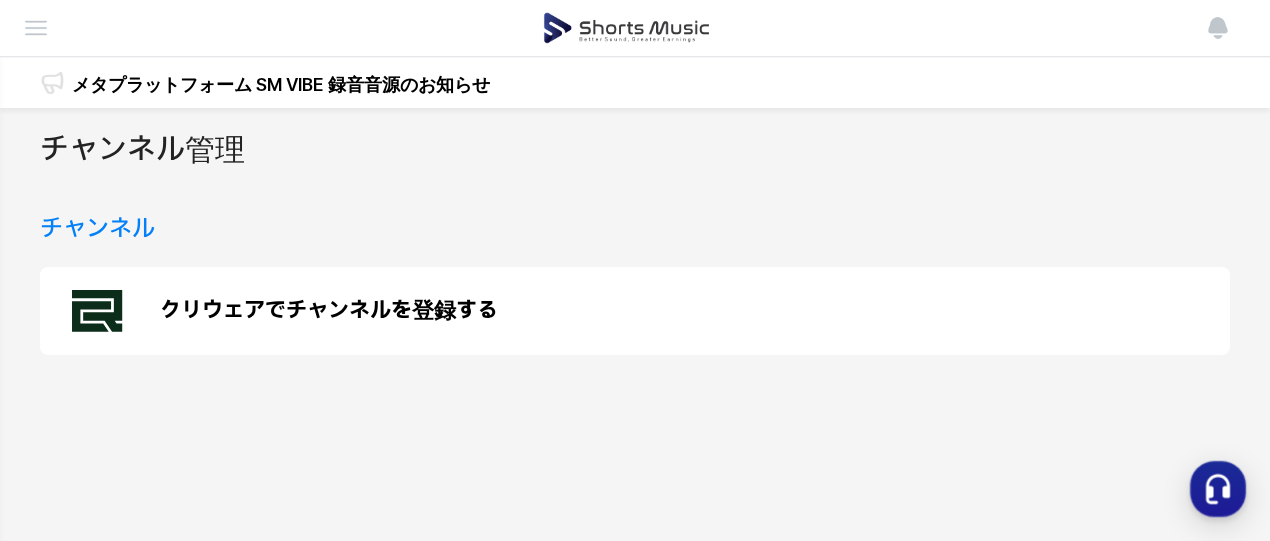 click on "チャンネル" at bounding box center (97, 229) 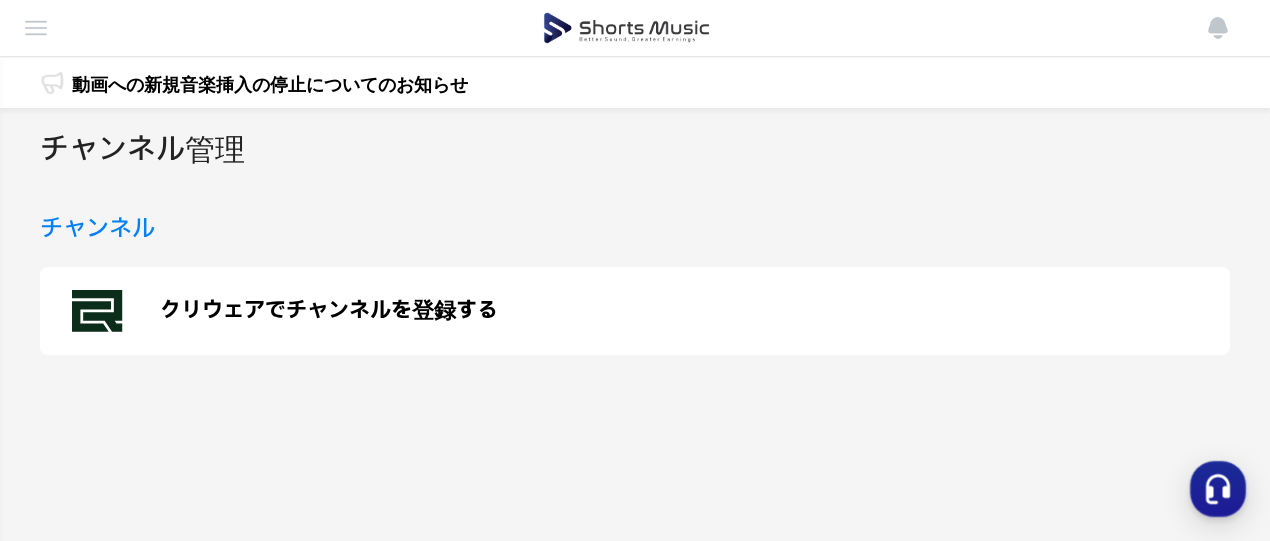 click on "クリウェアでチャンネルを登録する" at bounding box center [329, 311] 